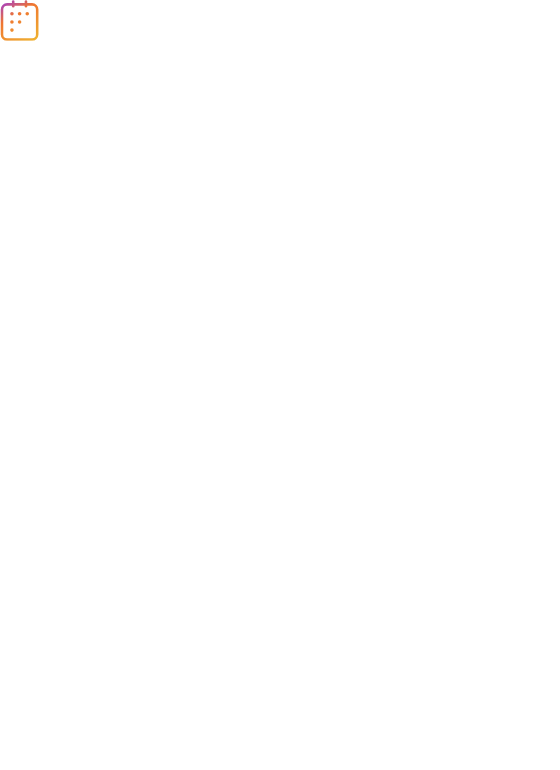 scroll, scrollTop: 0, scrollLeft: 0, axis: both 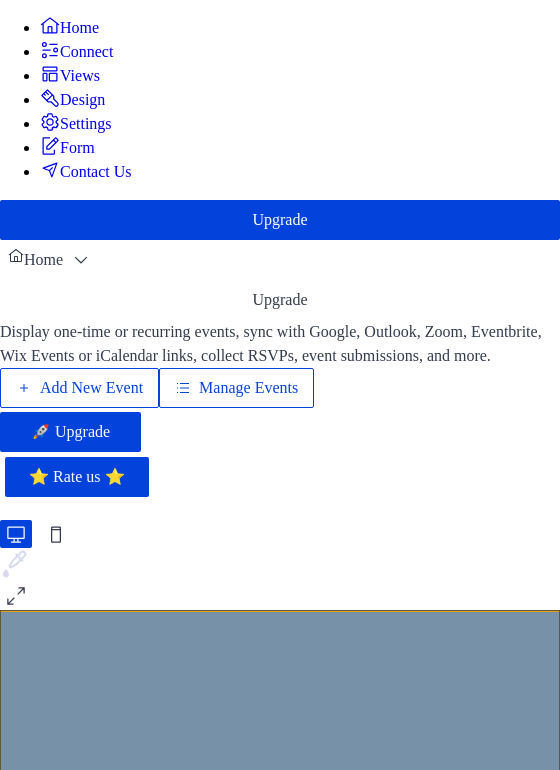 click on "Add New Event" at bounding box center [91, 388] 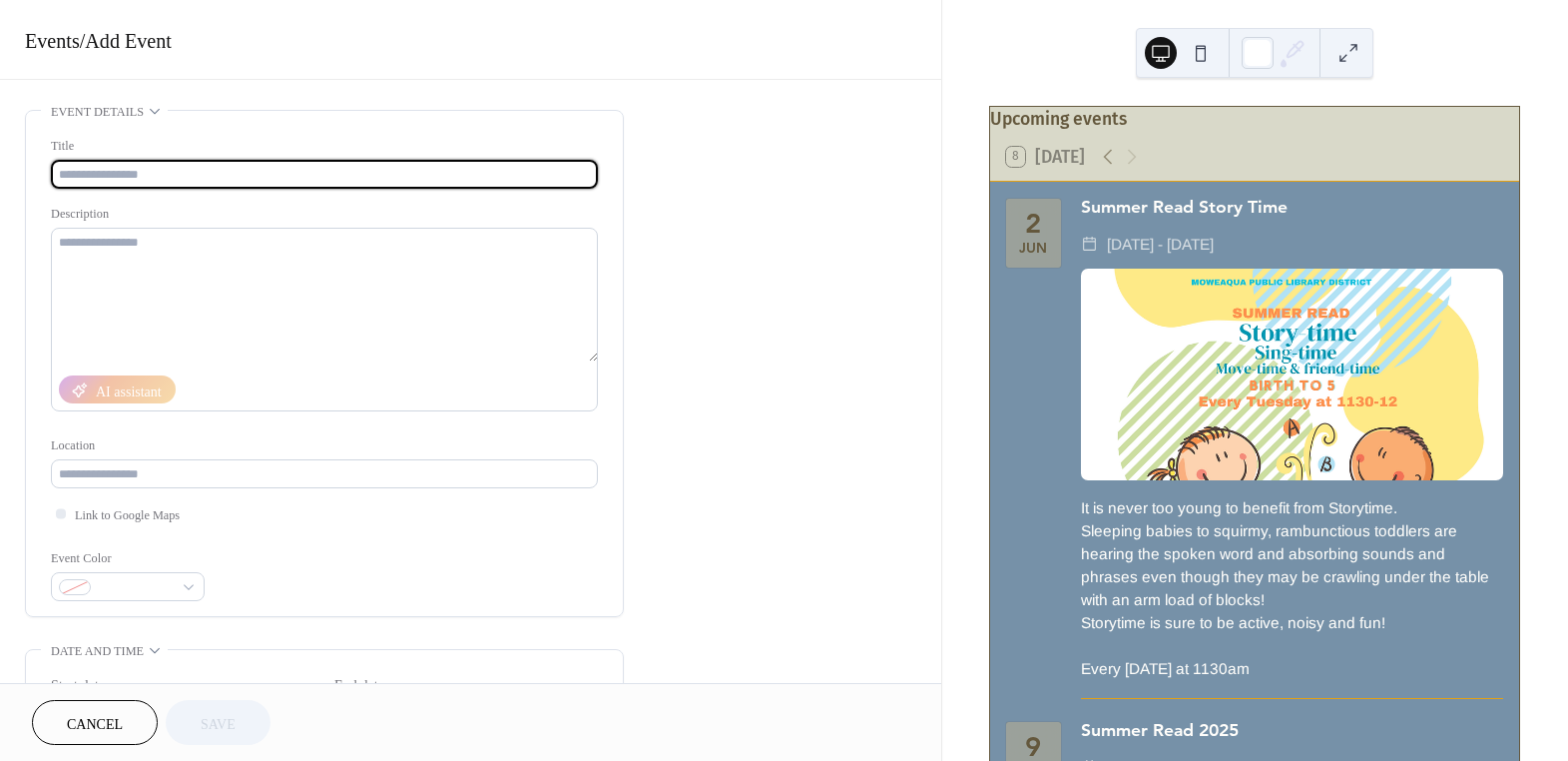 scroll, scrollTop: 0, scrollLeft: 0, axis: both 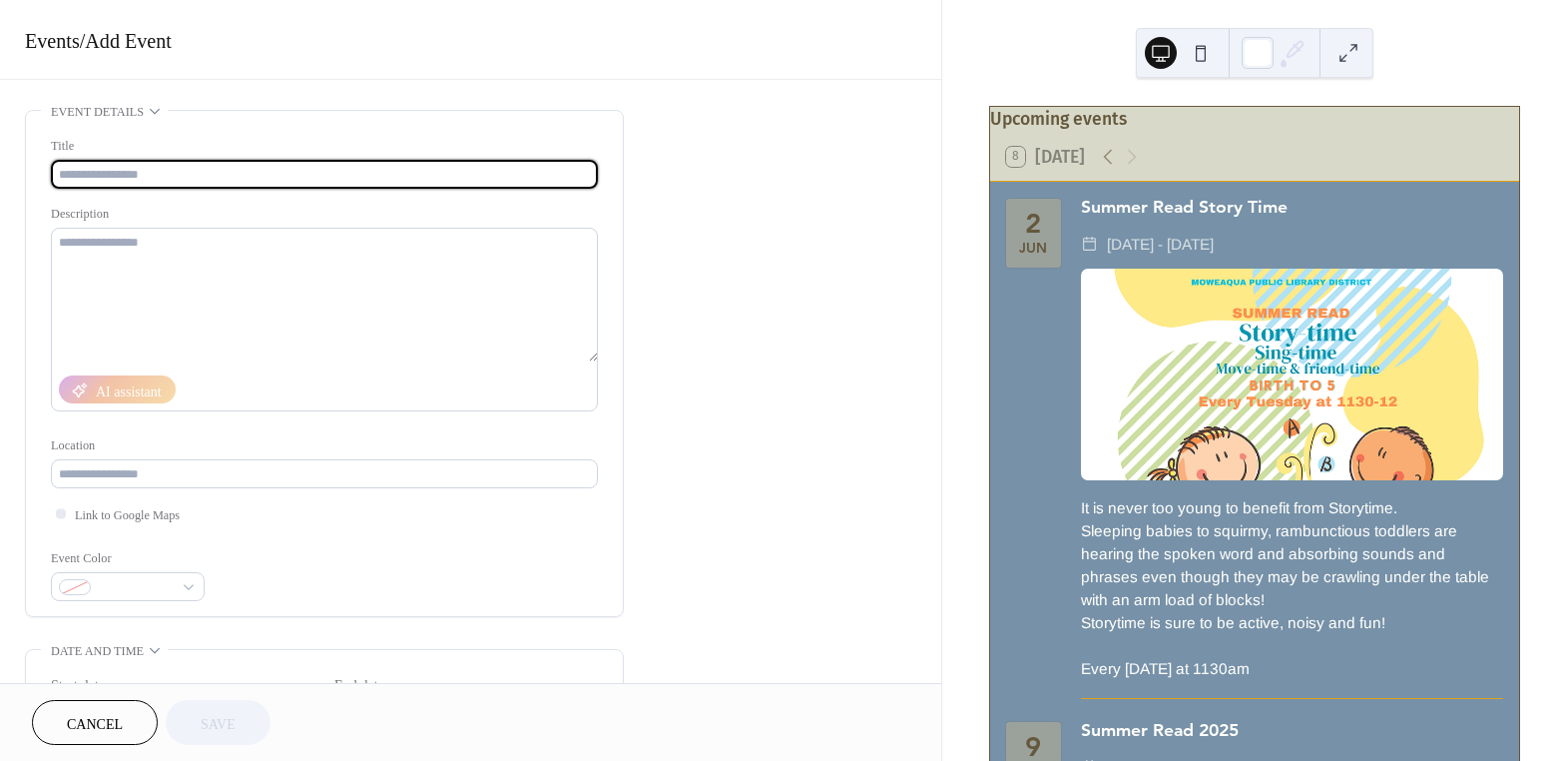 click at bounding box center [324, 174] 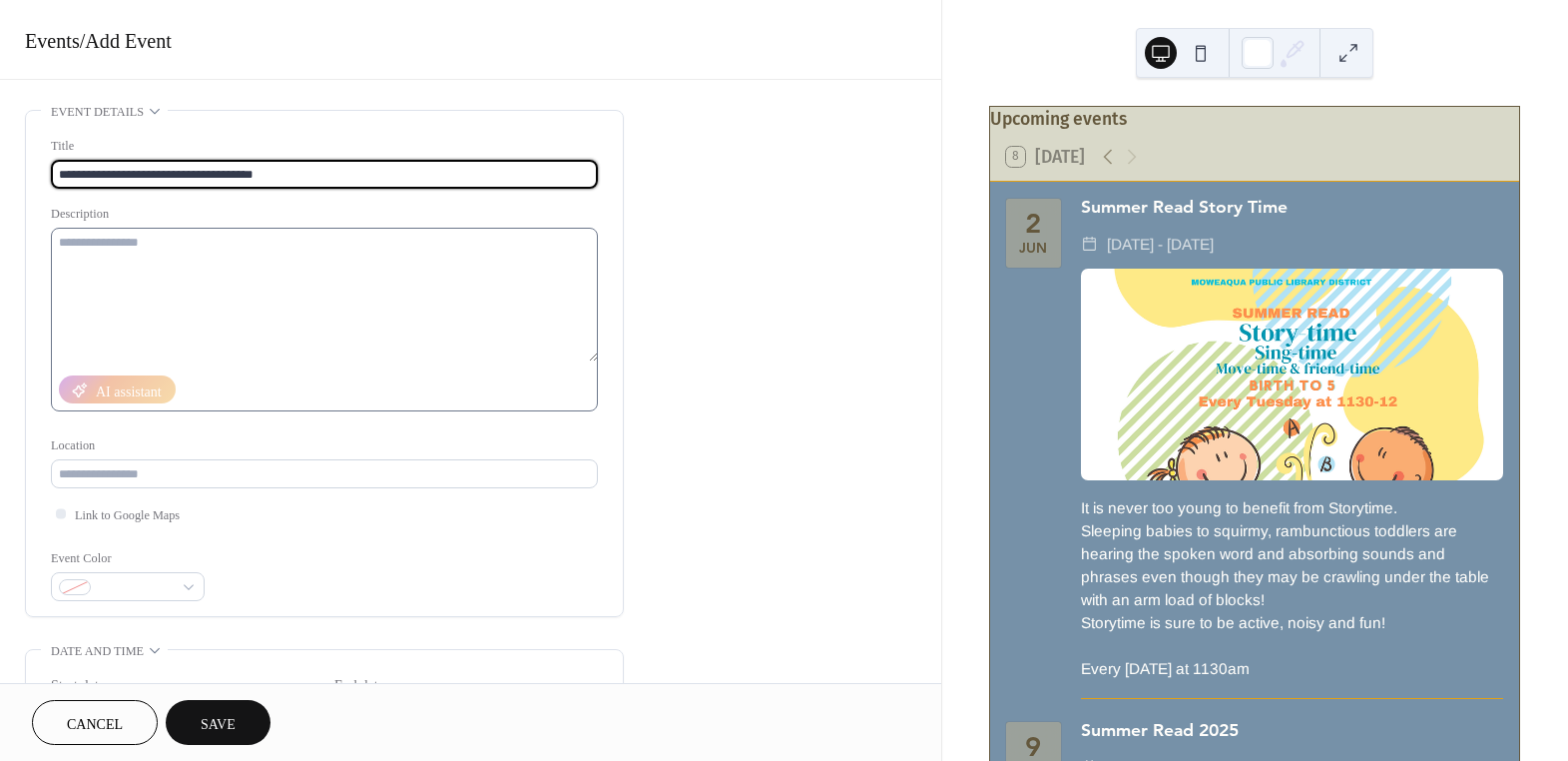 type on "**********" 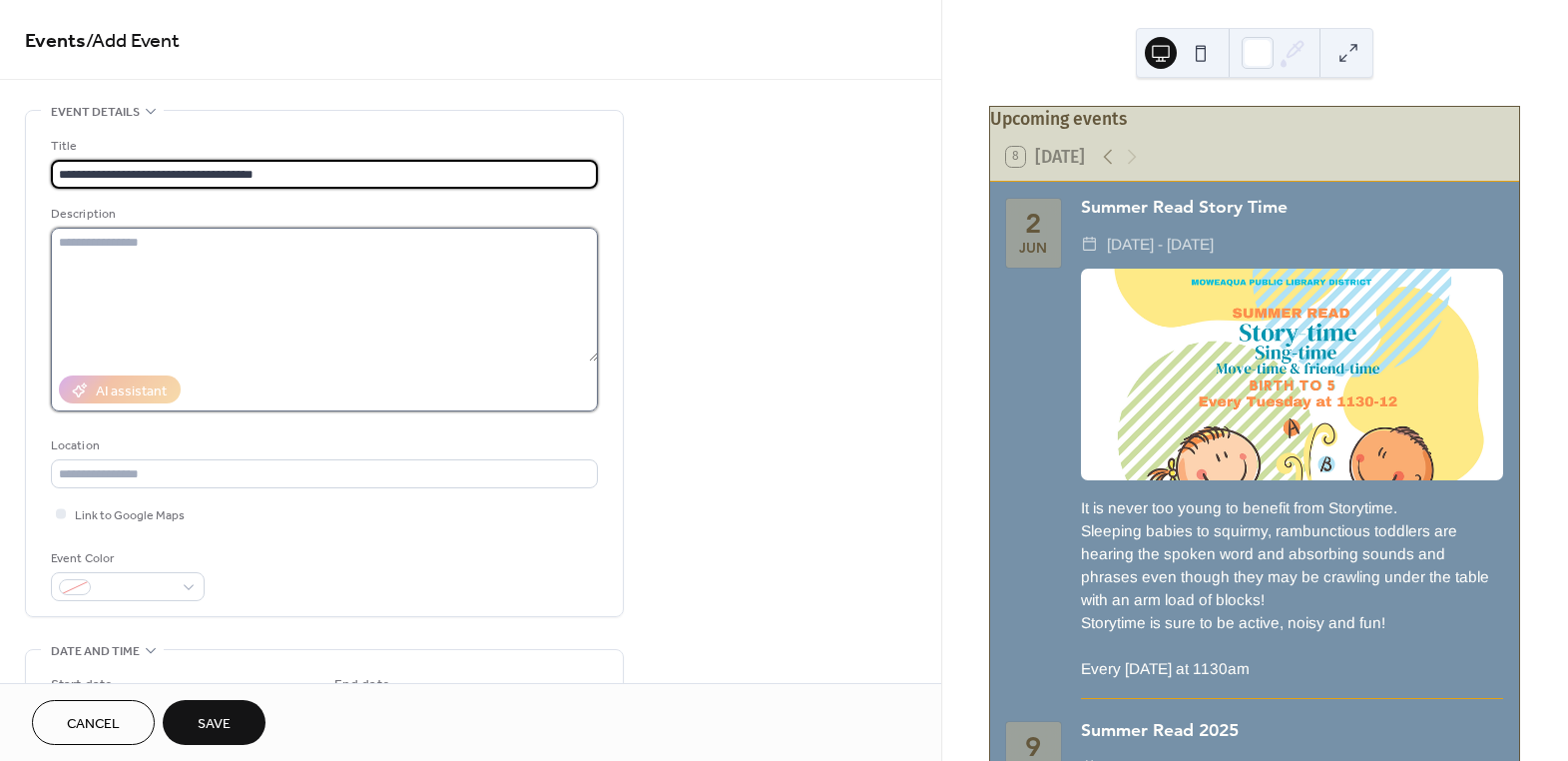 click at bounding box center [324, 295] 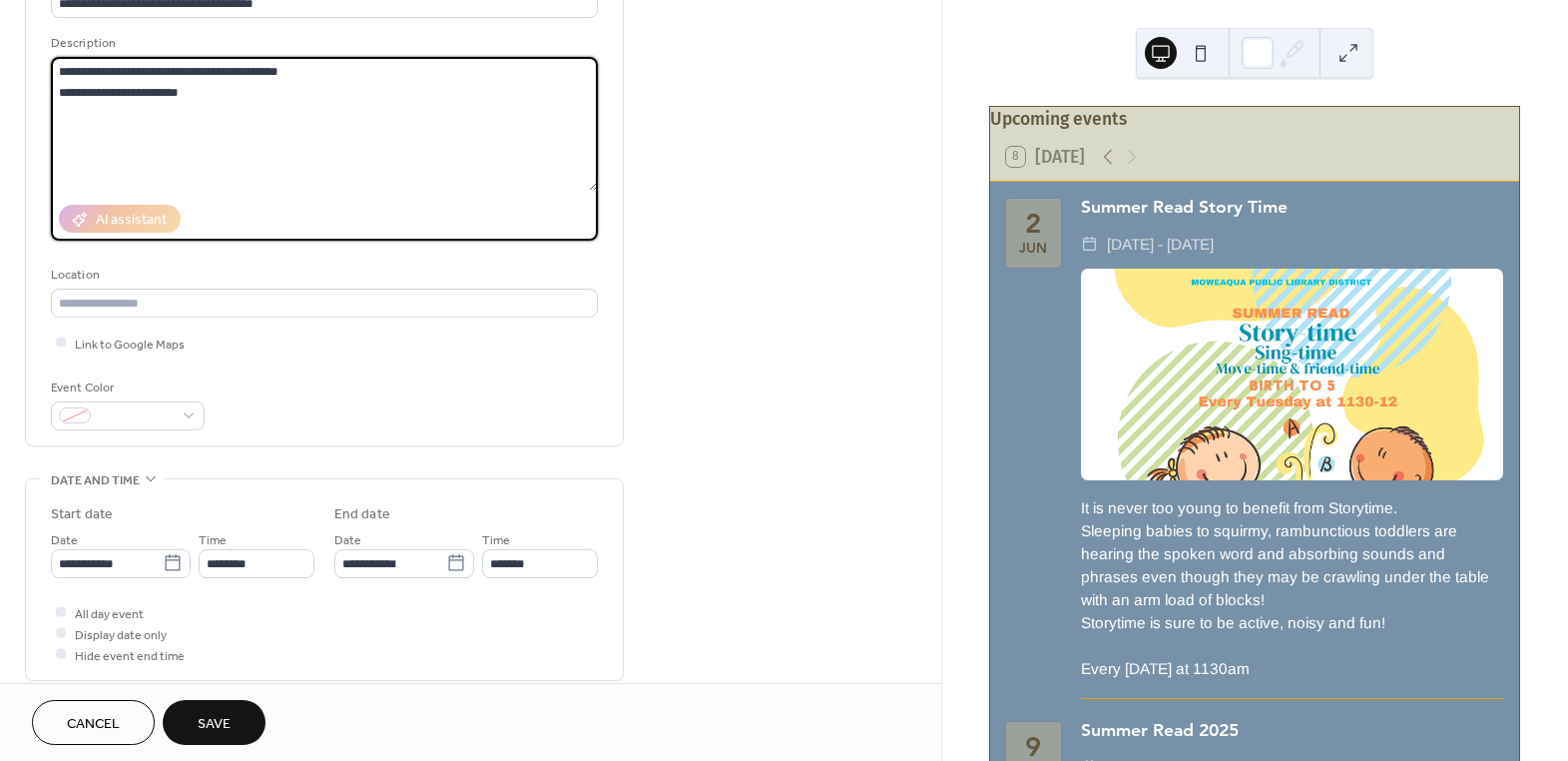 scroll, scrollTop: 363, scrollLeft: 0, axis: vertical 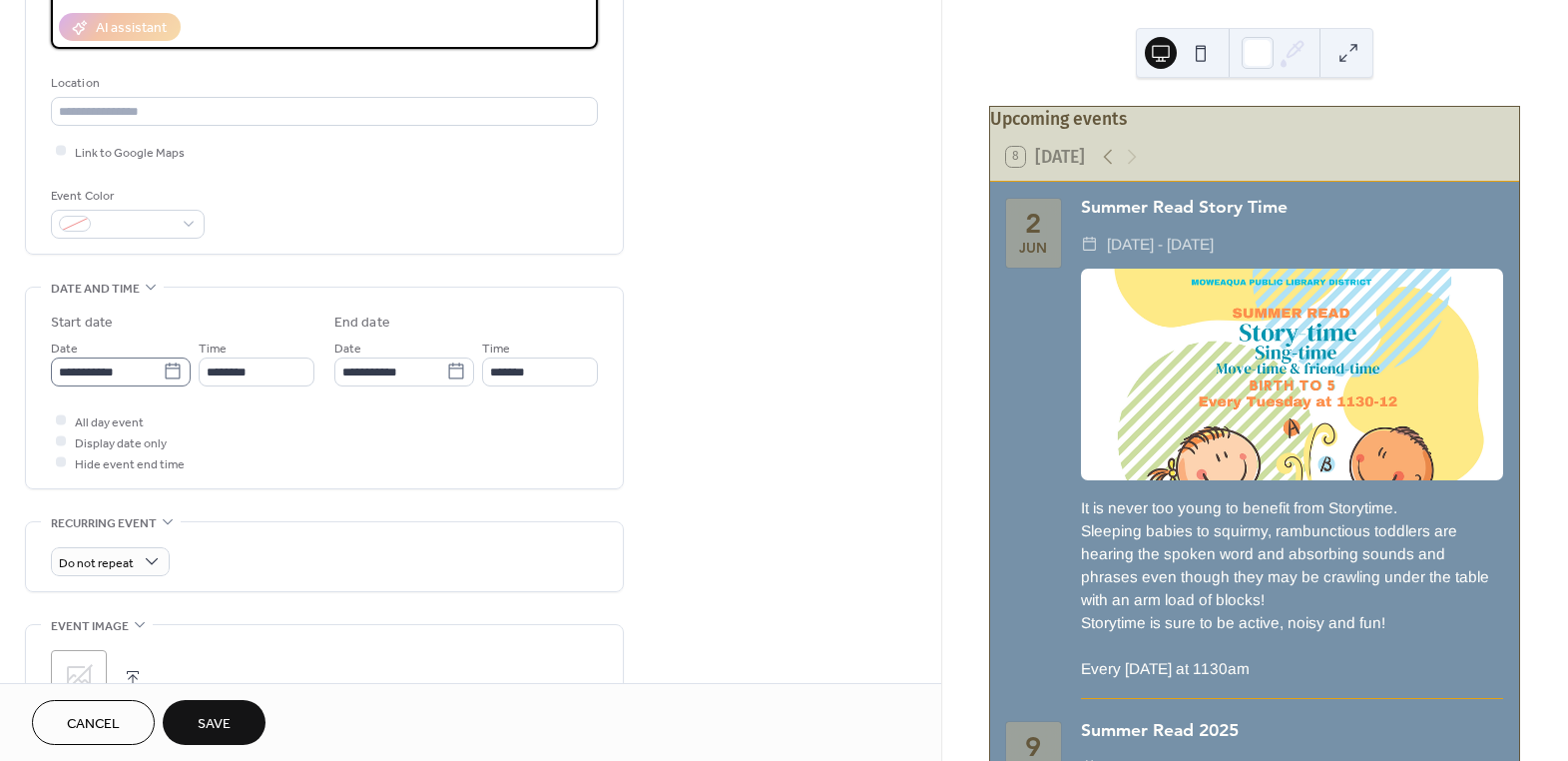 type on "**********" 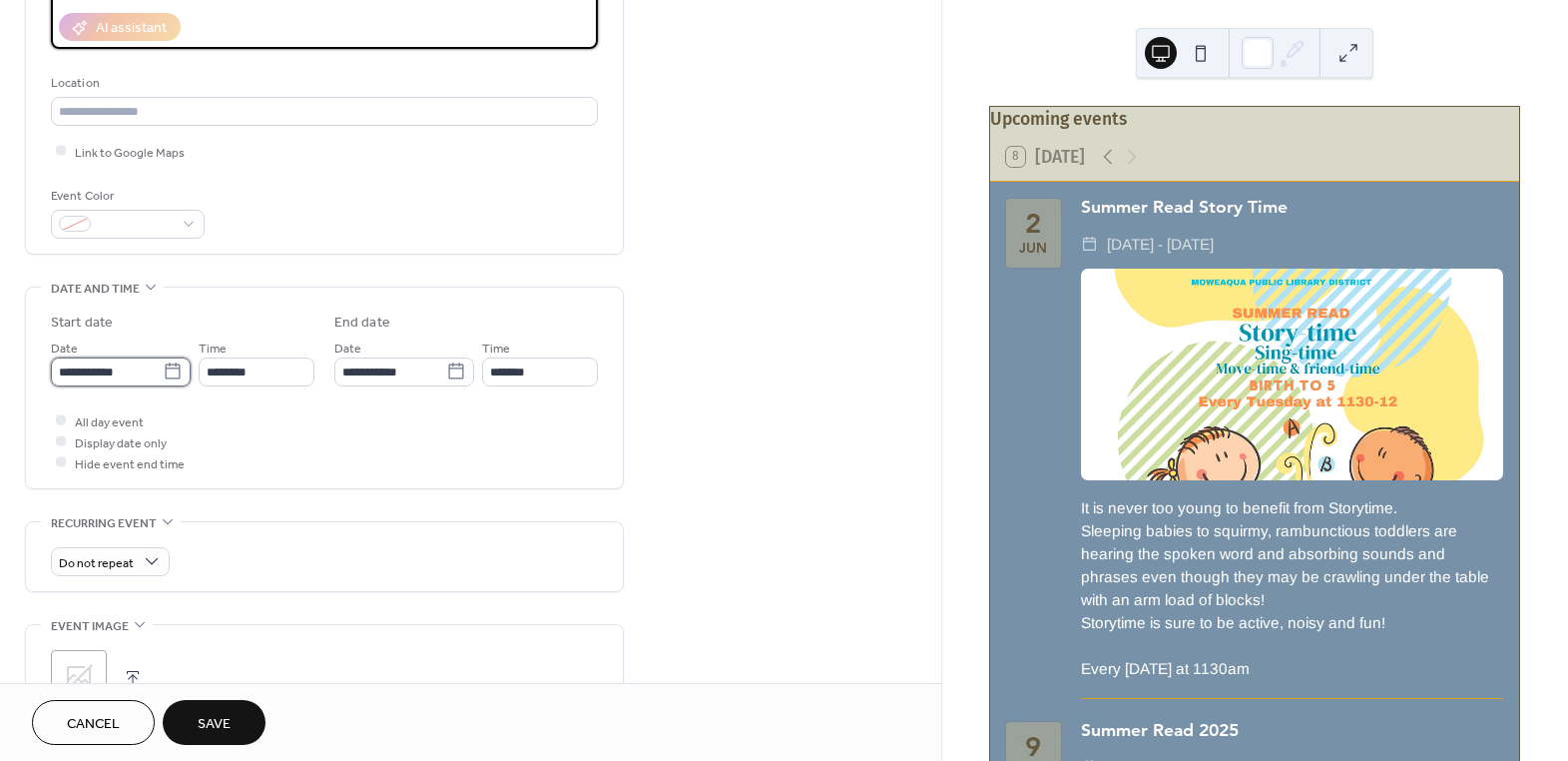 click on "**********" at bounding box center (107, 372) 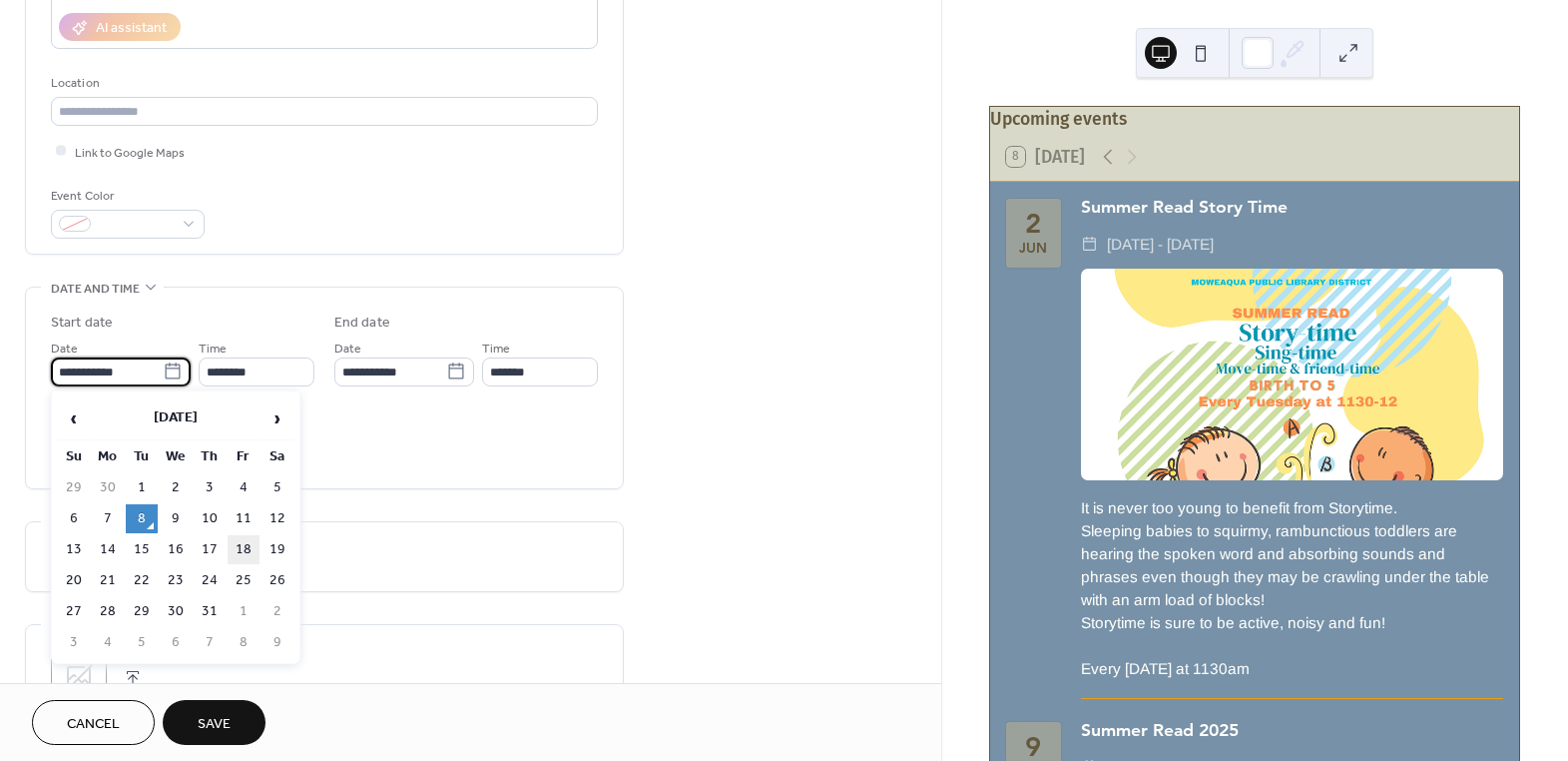 click on "18" at bounding box center [244, 549] 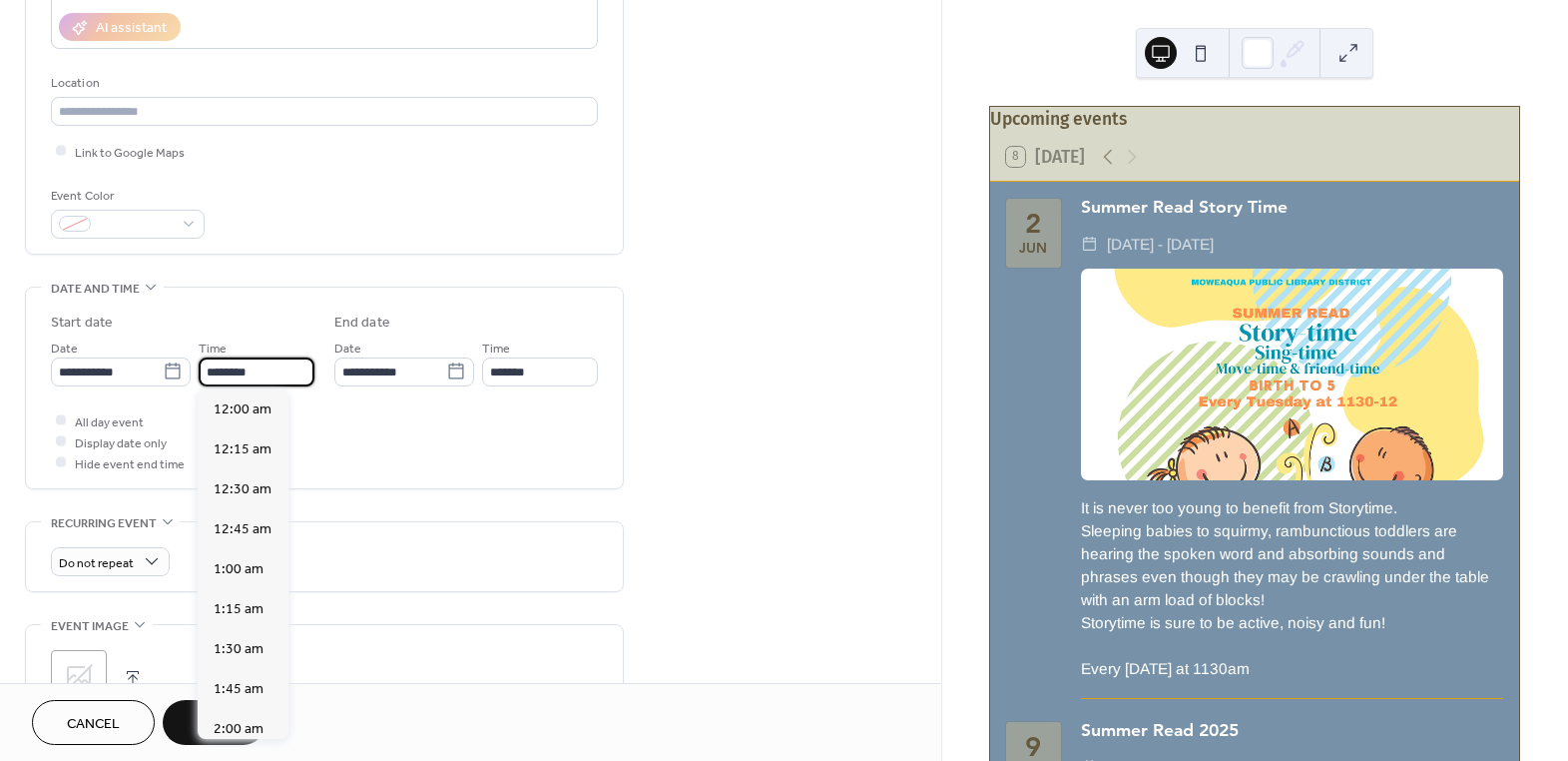 click on "********" at bounding box center (257, 372) 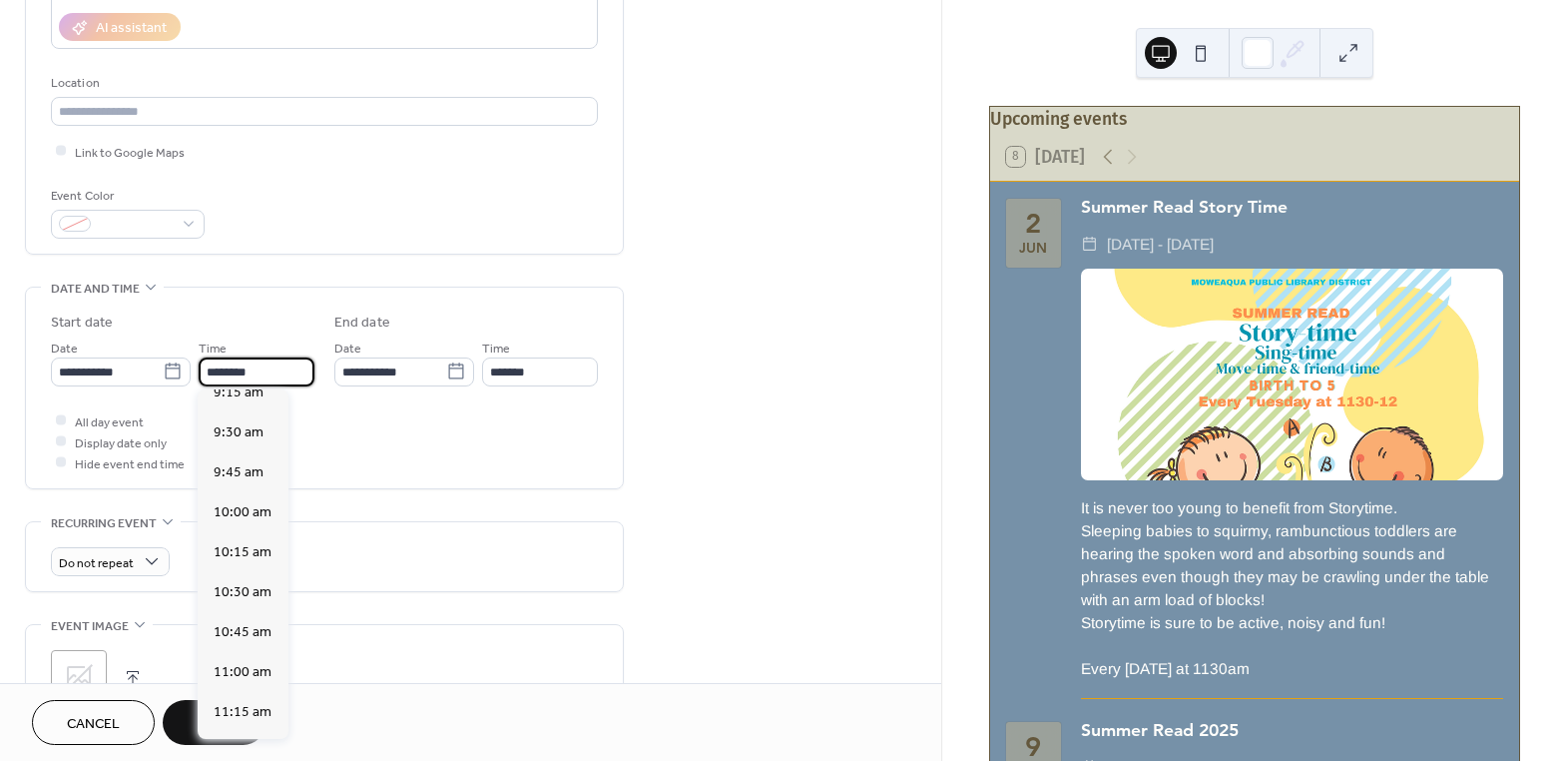 scroll, scrollTop: 1493, scrollLeft: 0, axis: vertical 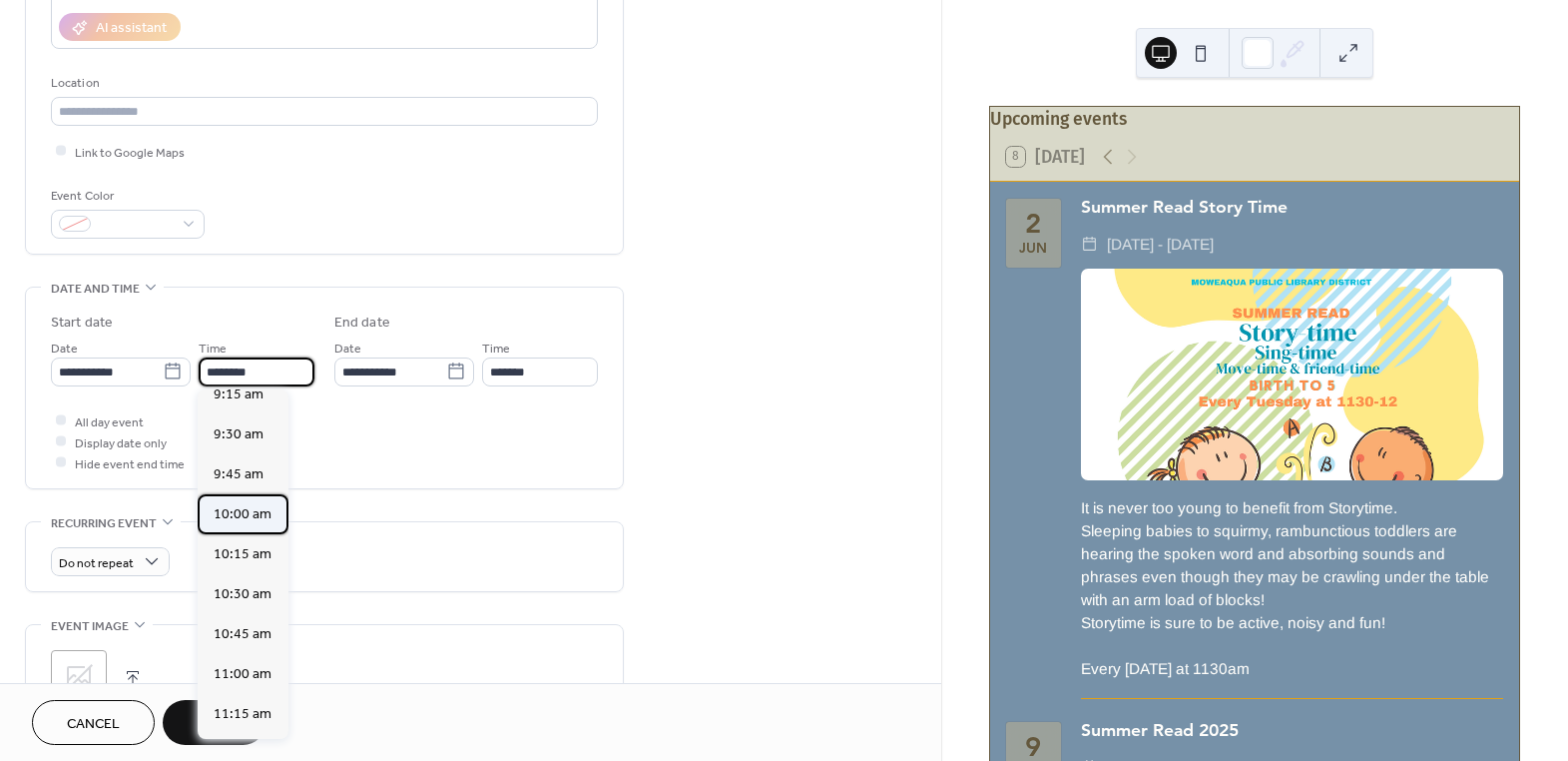 click on "10:00 am" at bounding box center [243, 513] 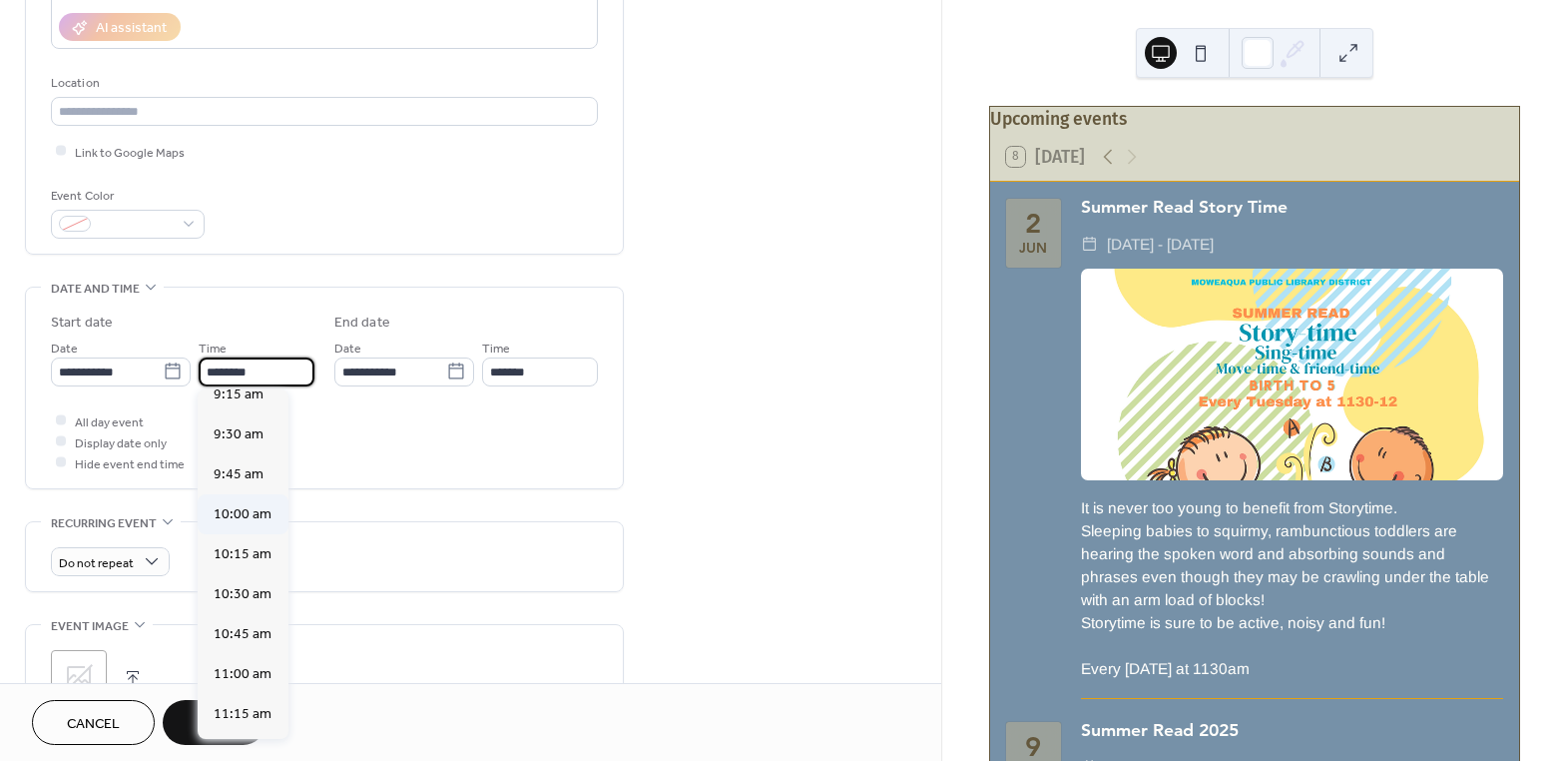type on "********" 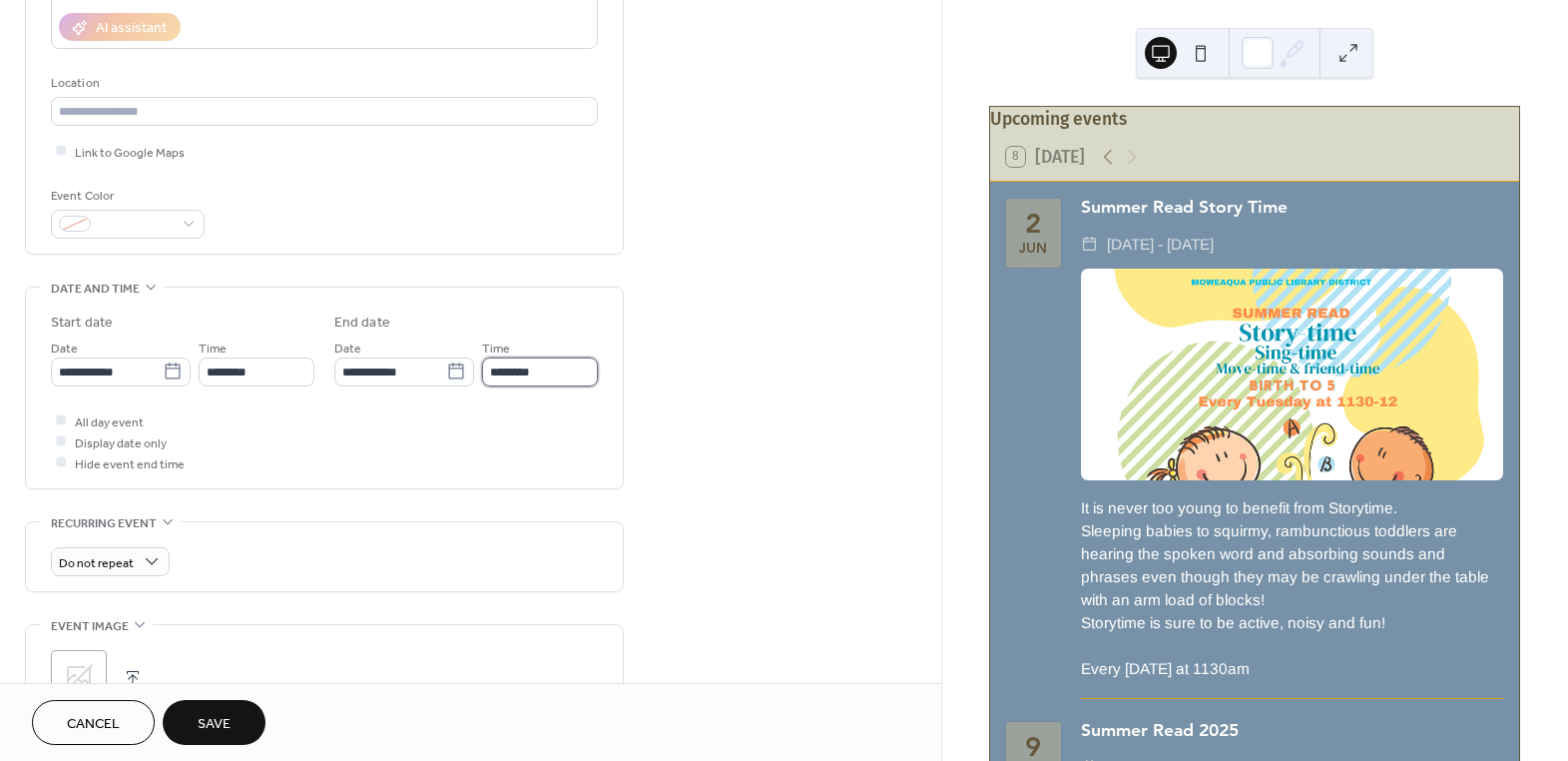 click on "********" at bounding box center (540, 372) 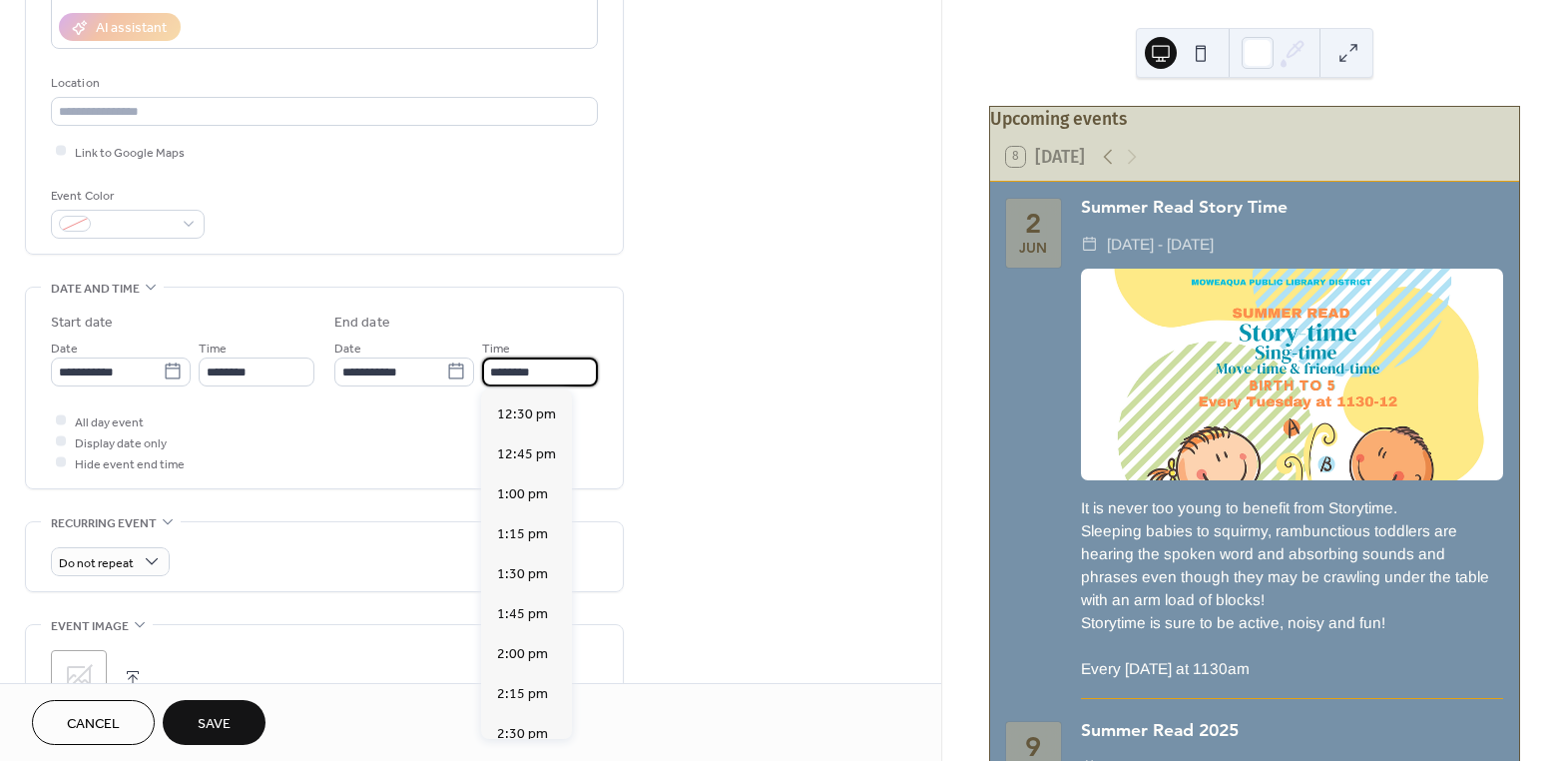 scroll, scrollTop: 363, scrollLeft: 0, axis: vertical 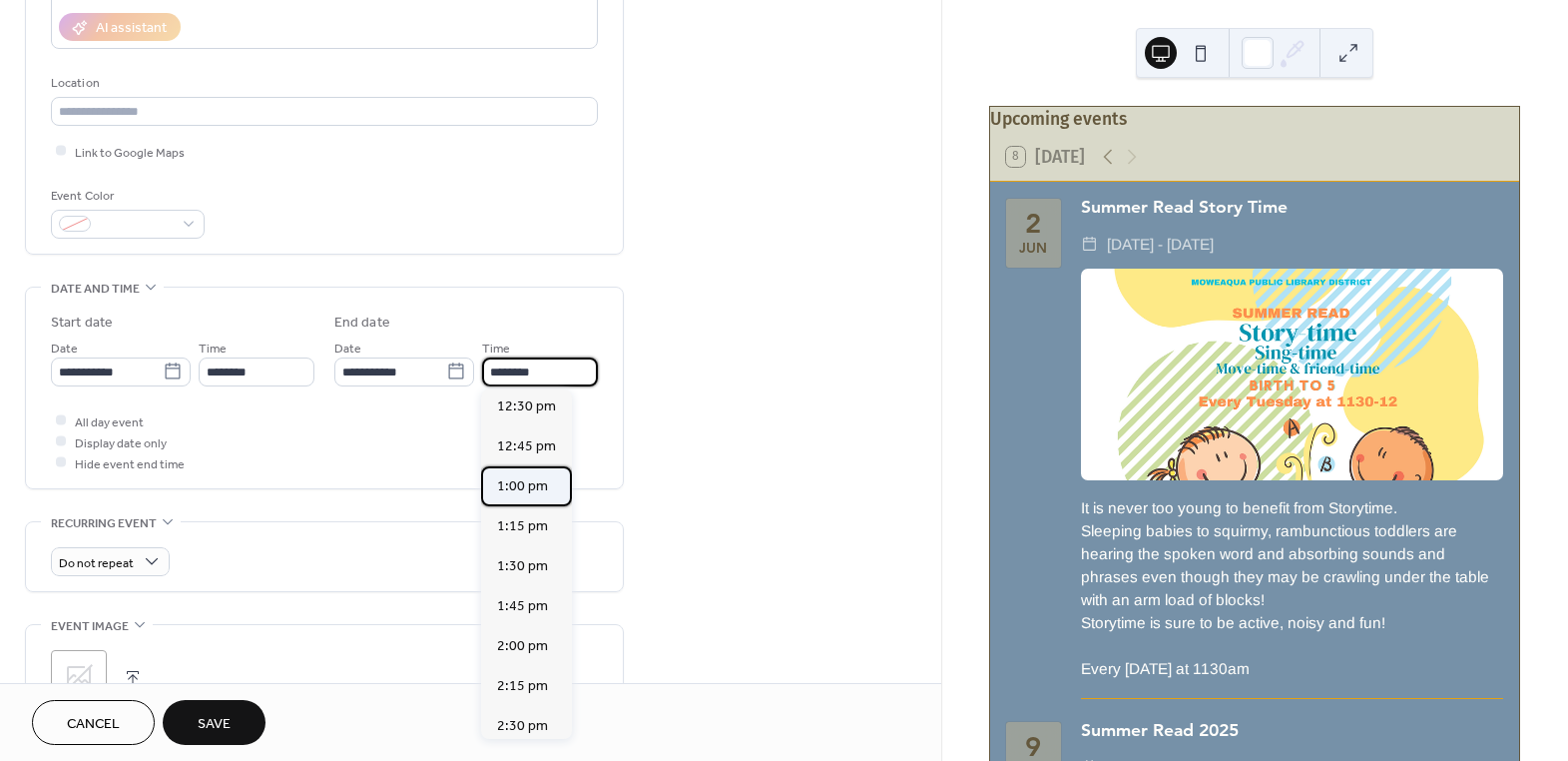 click on "1:00 pm" at bounding box center [522, 485] 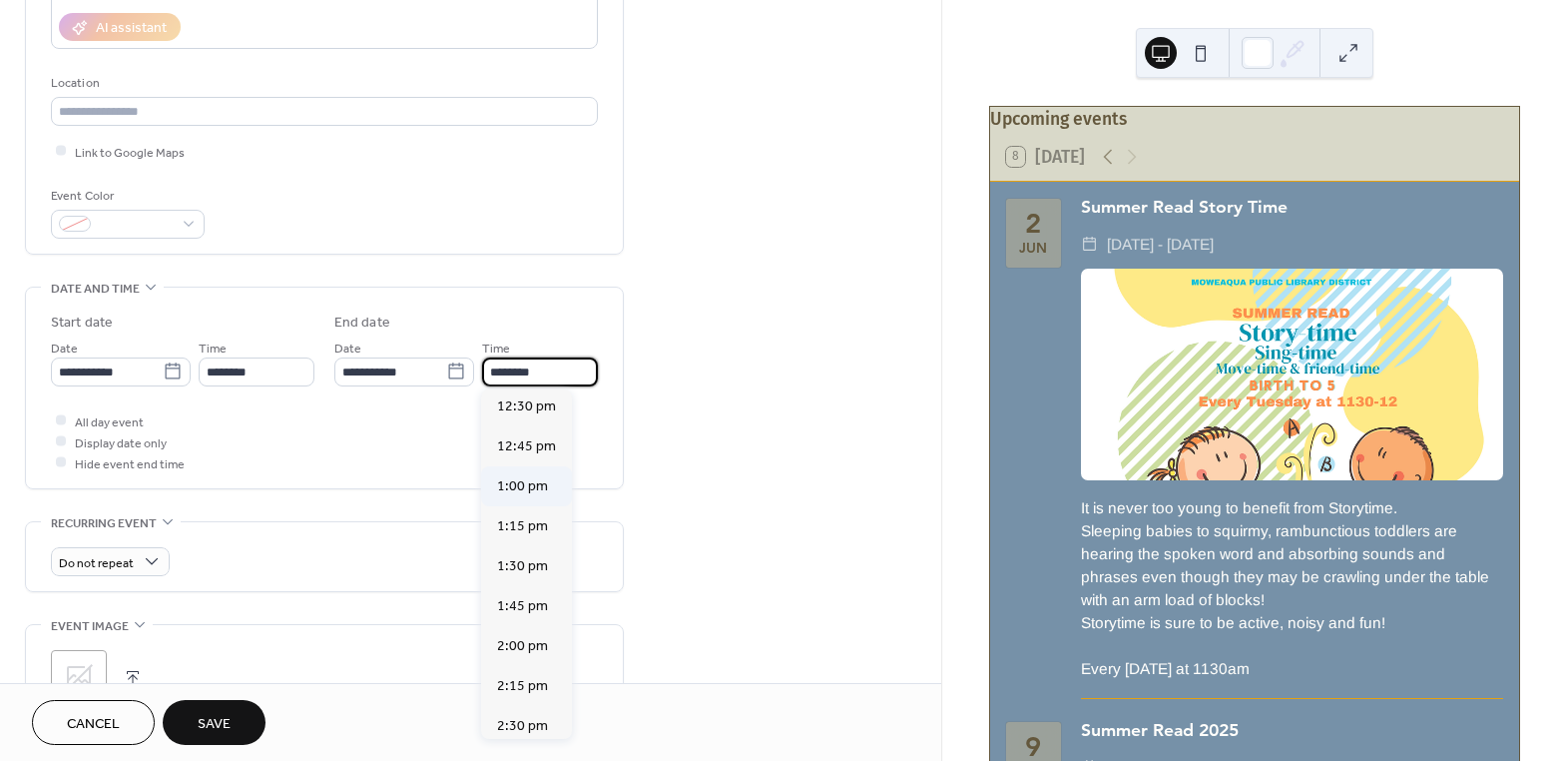 type on "*******" 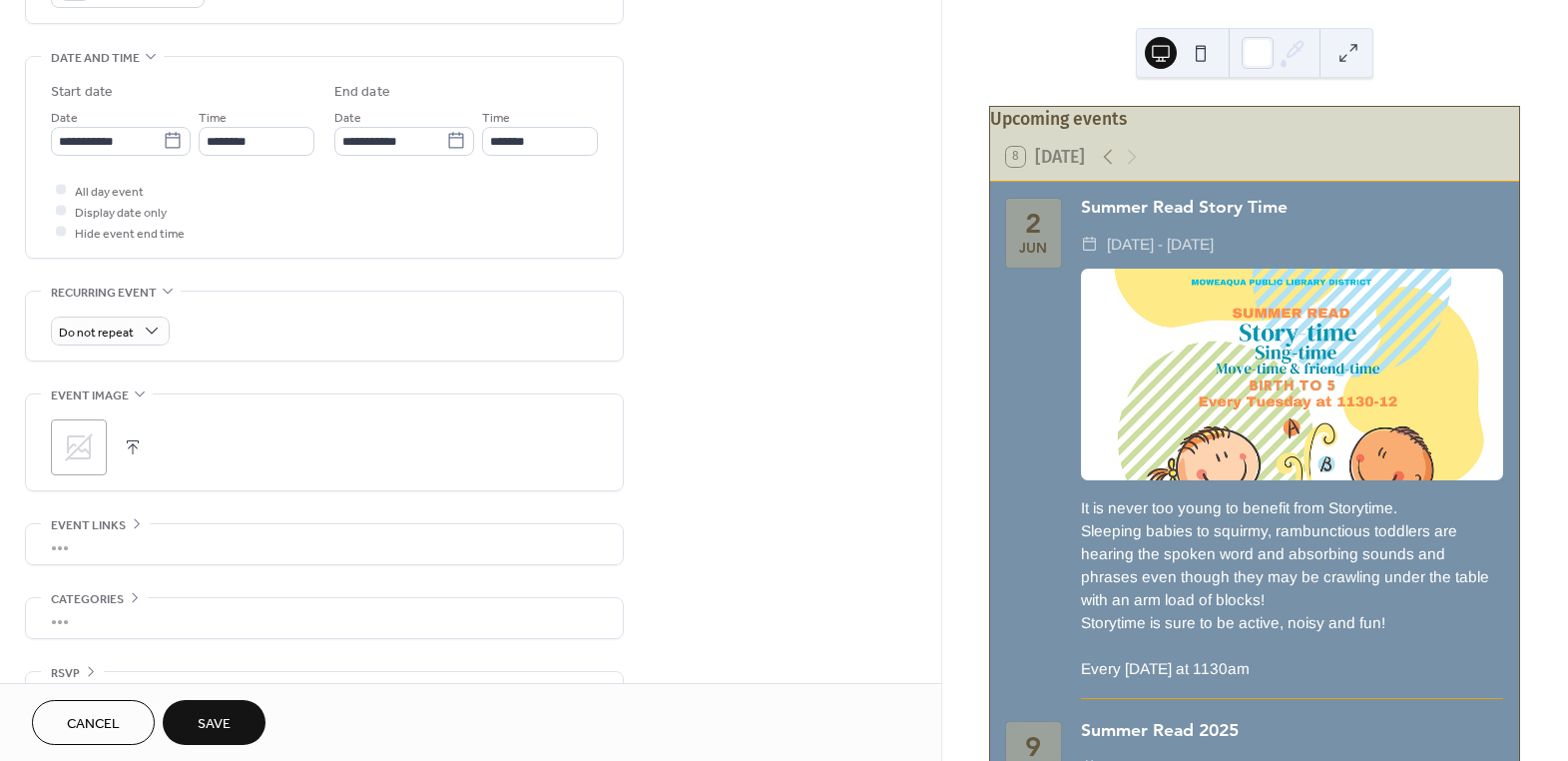 scroll, scrollTop: 635, scrollLeft: 0, axis: vertical 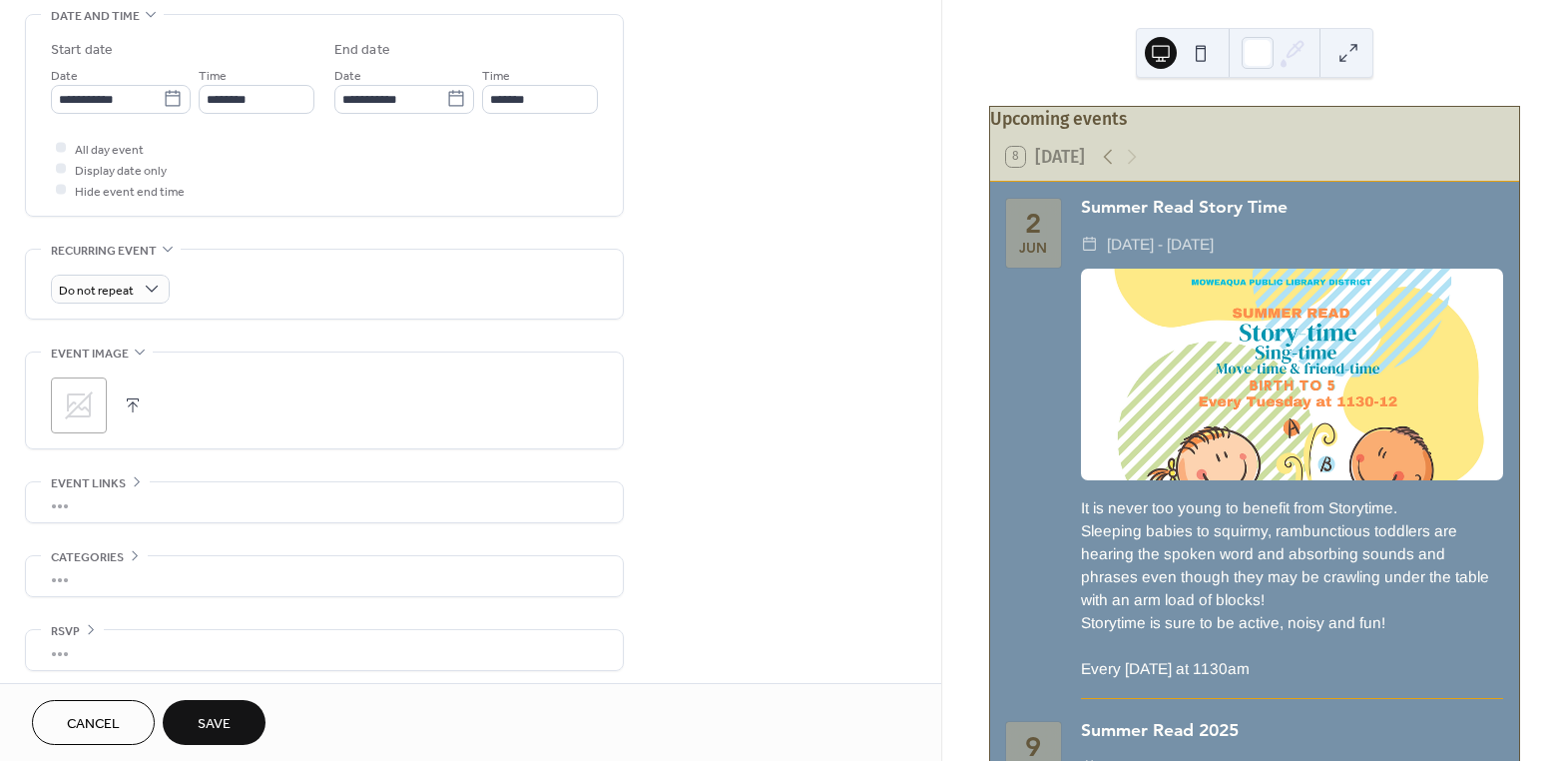 click 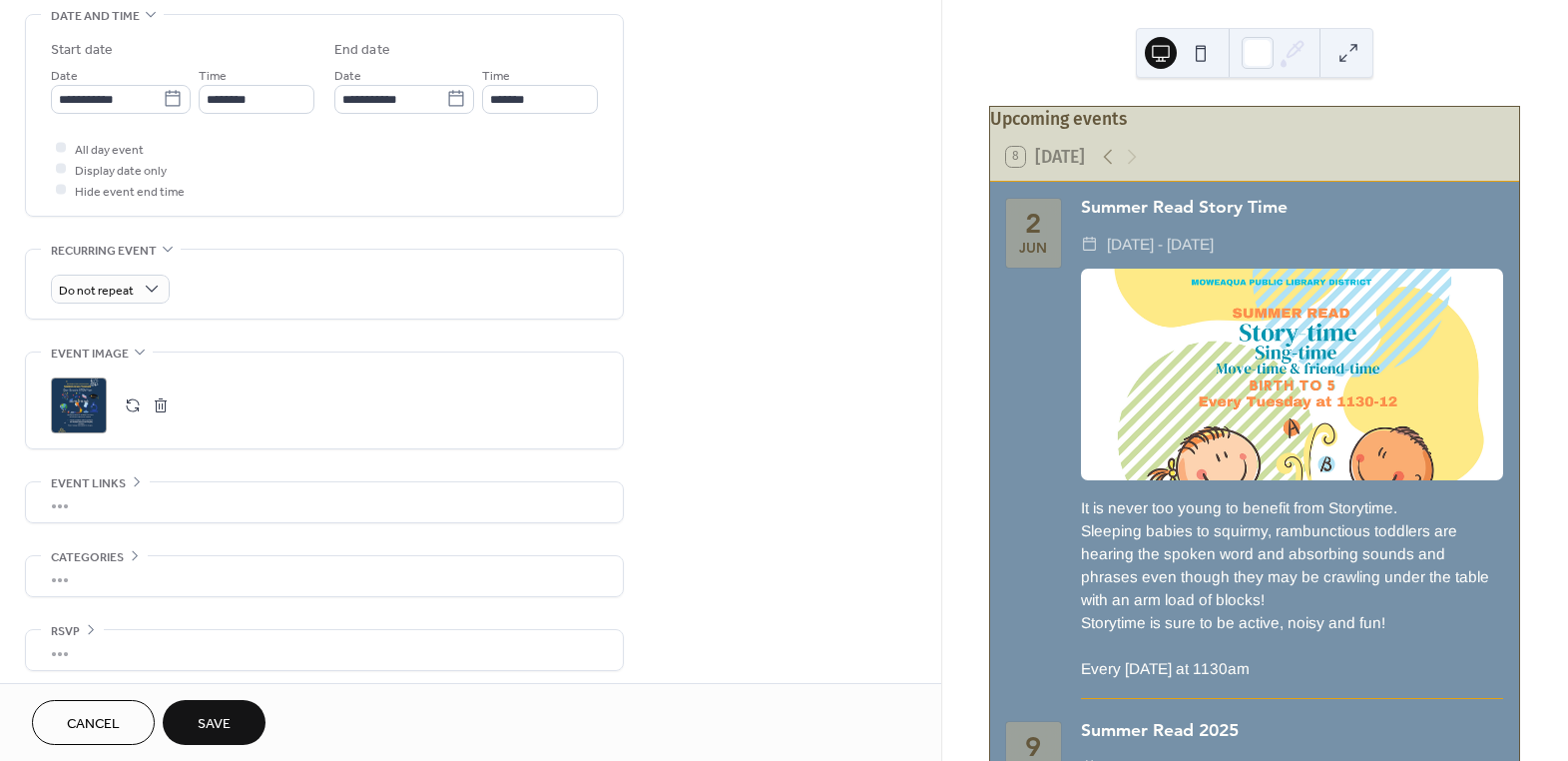 scroll, scrollTop: 0, scrollLeft: 0, axis: both 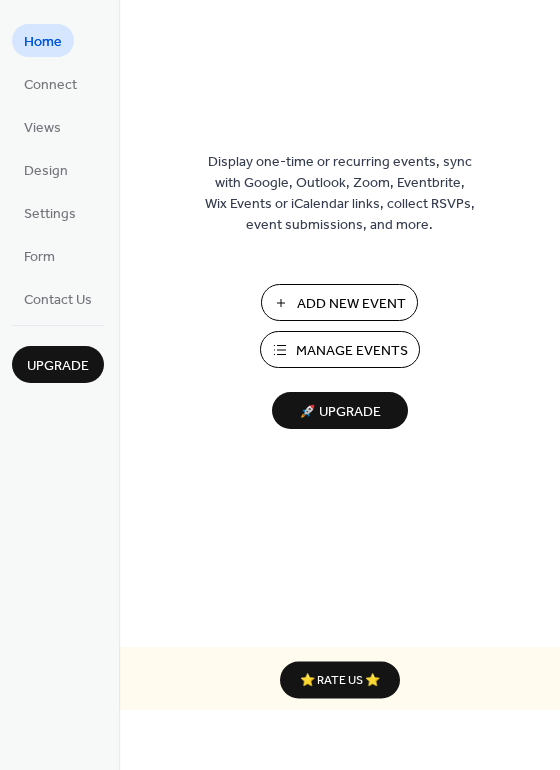 click on "Add New Event" at bounding box center (351, 304) 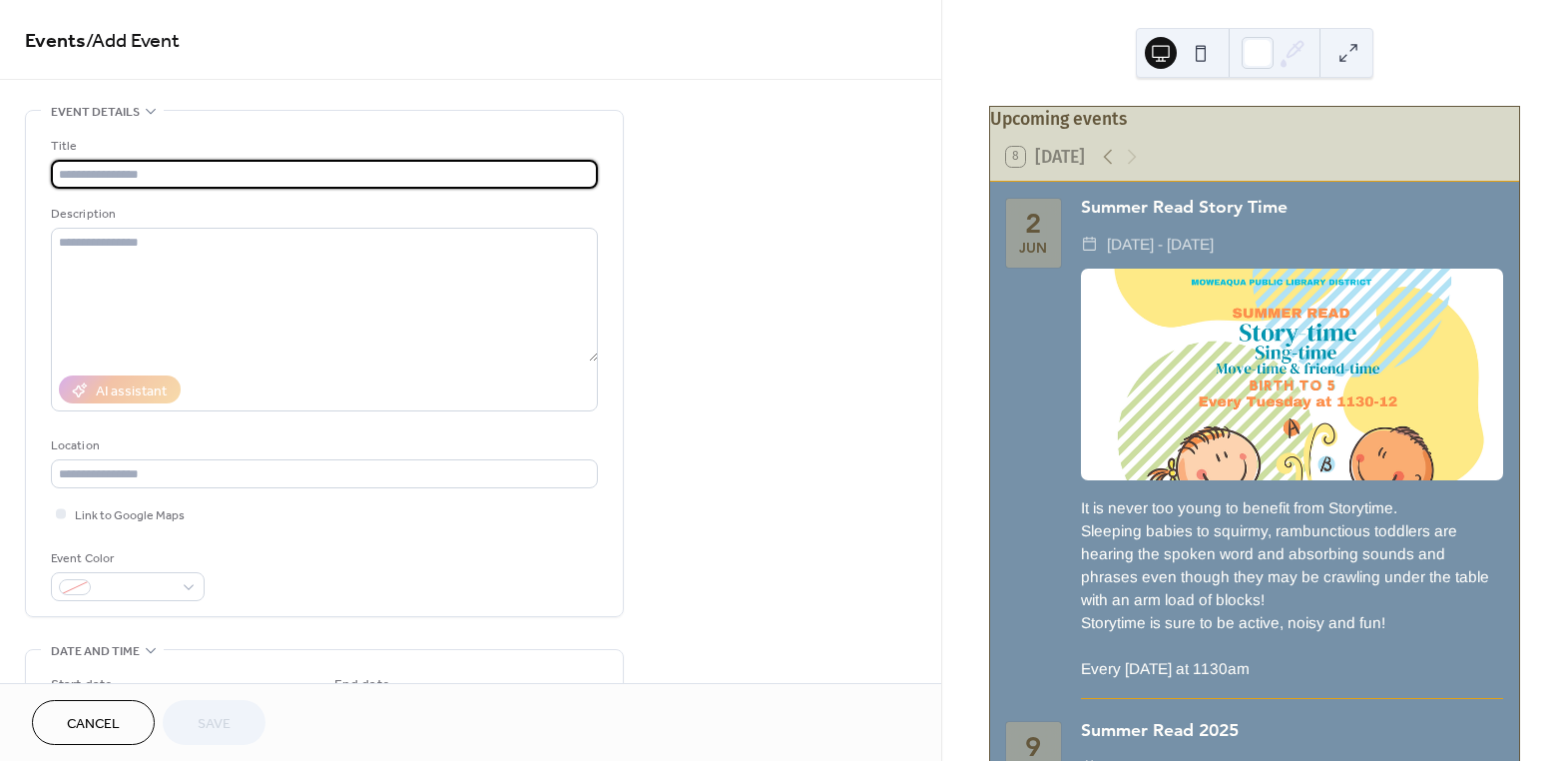 scroll, scrollTop: 0, scrollLeft: 0, axis: both 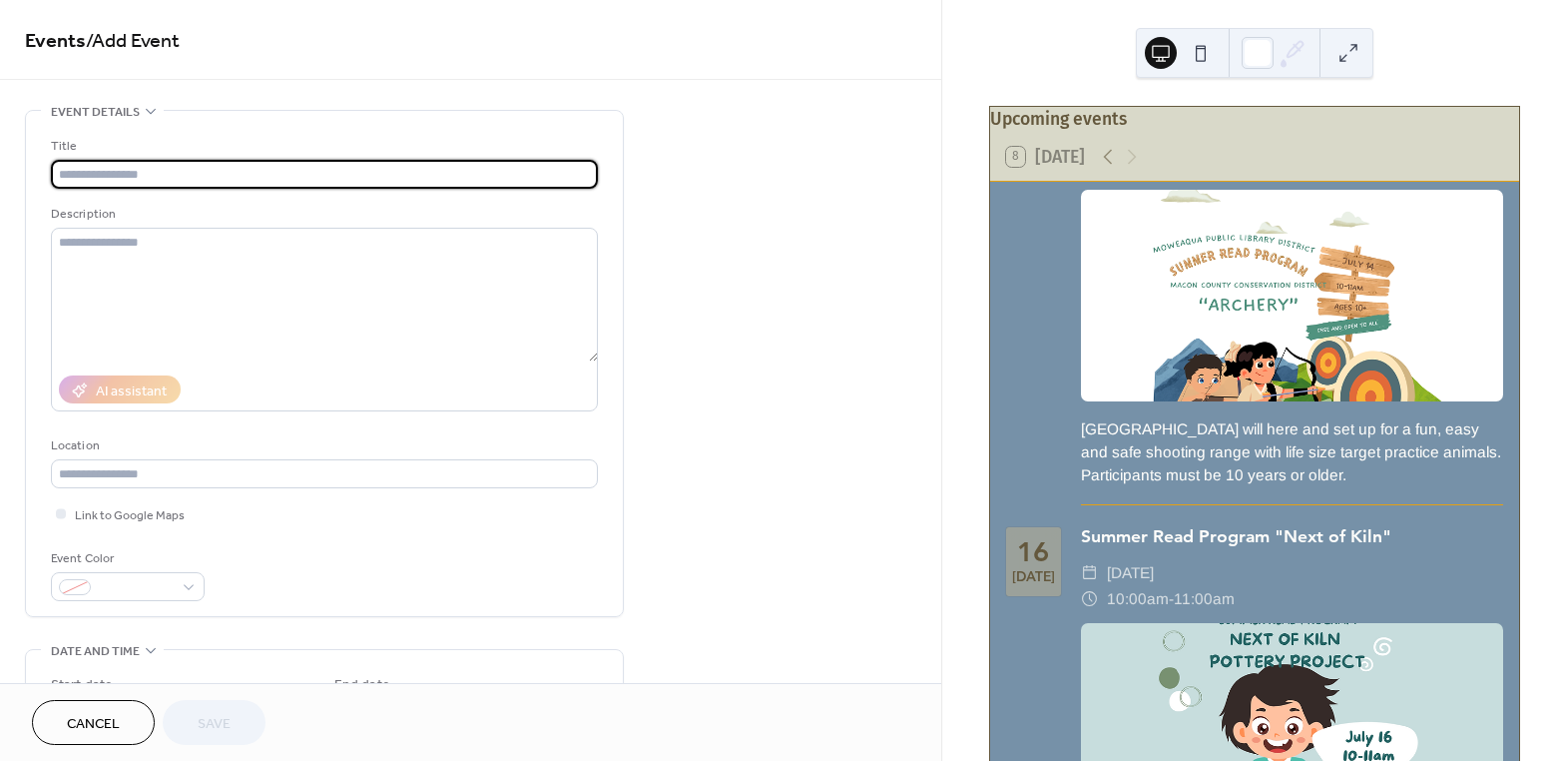 click at bounding box center (324, 174) 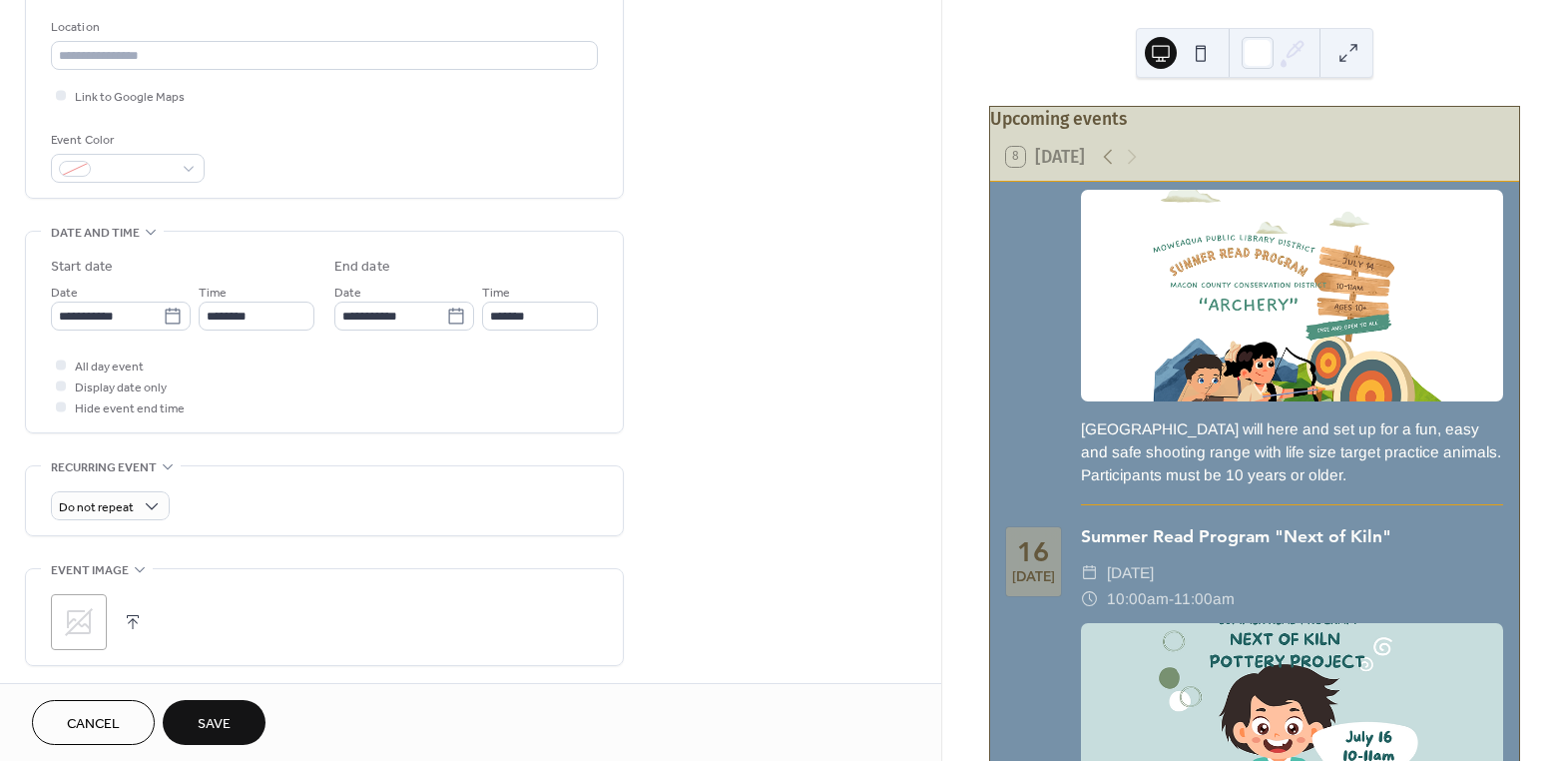 scroll, scrollTop: 453, scrollLeft: 0, axis: vertical 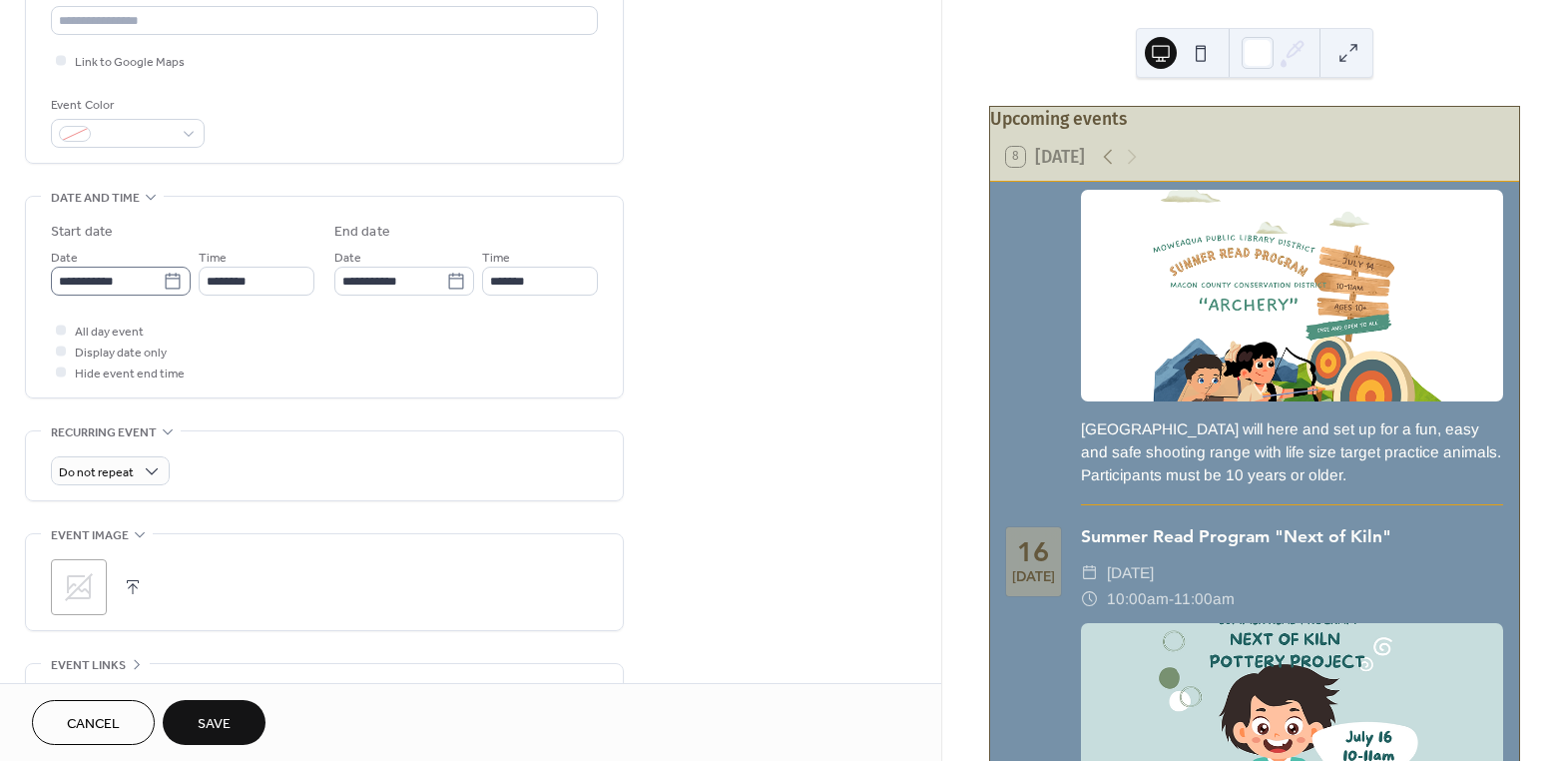 type on "**********" 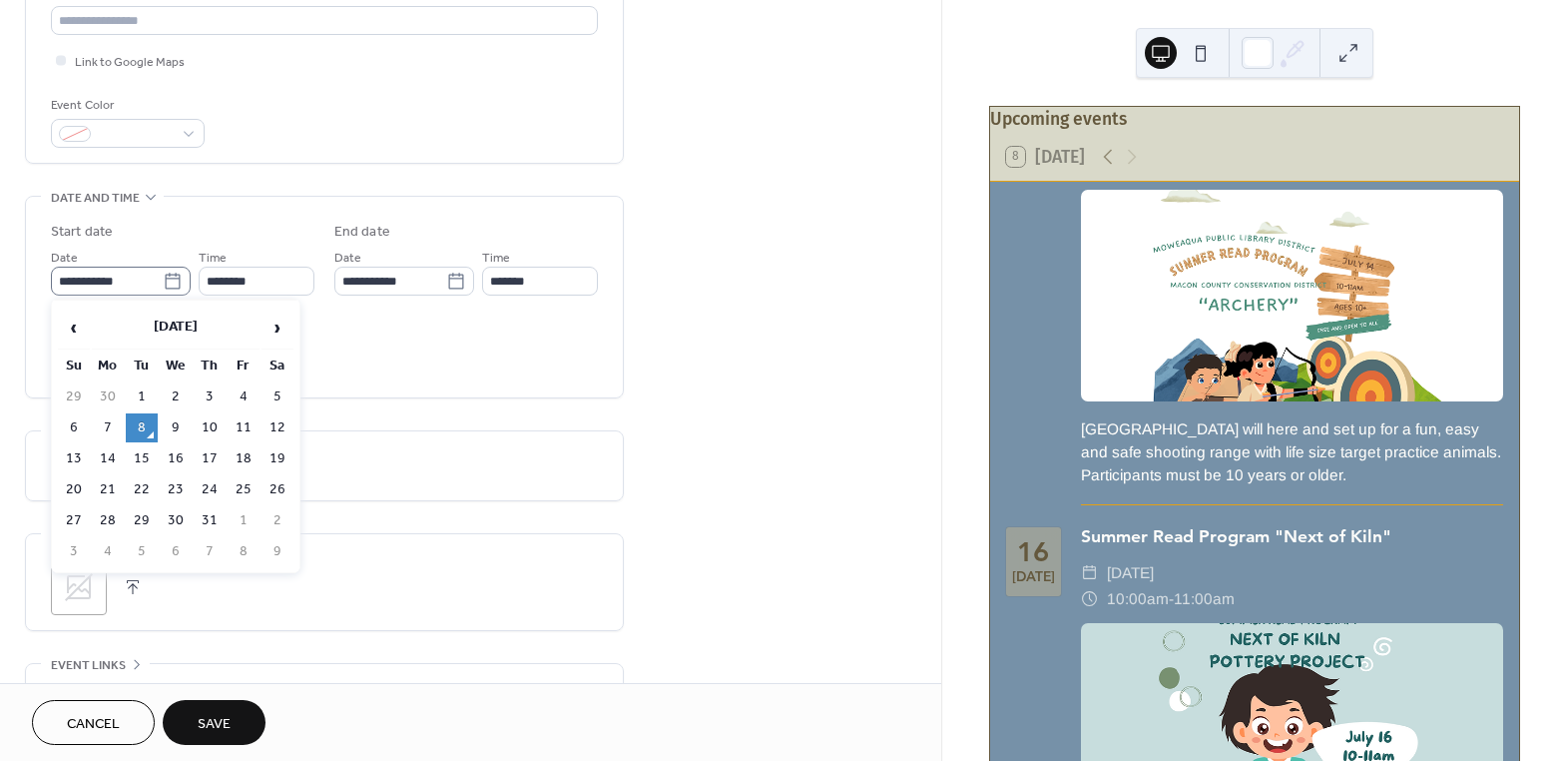 click 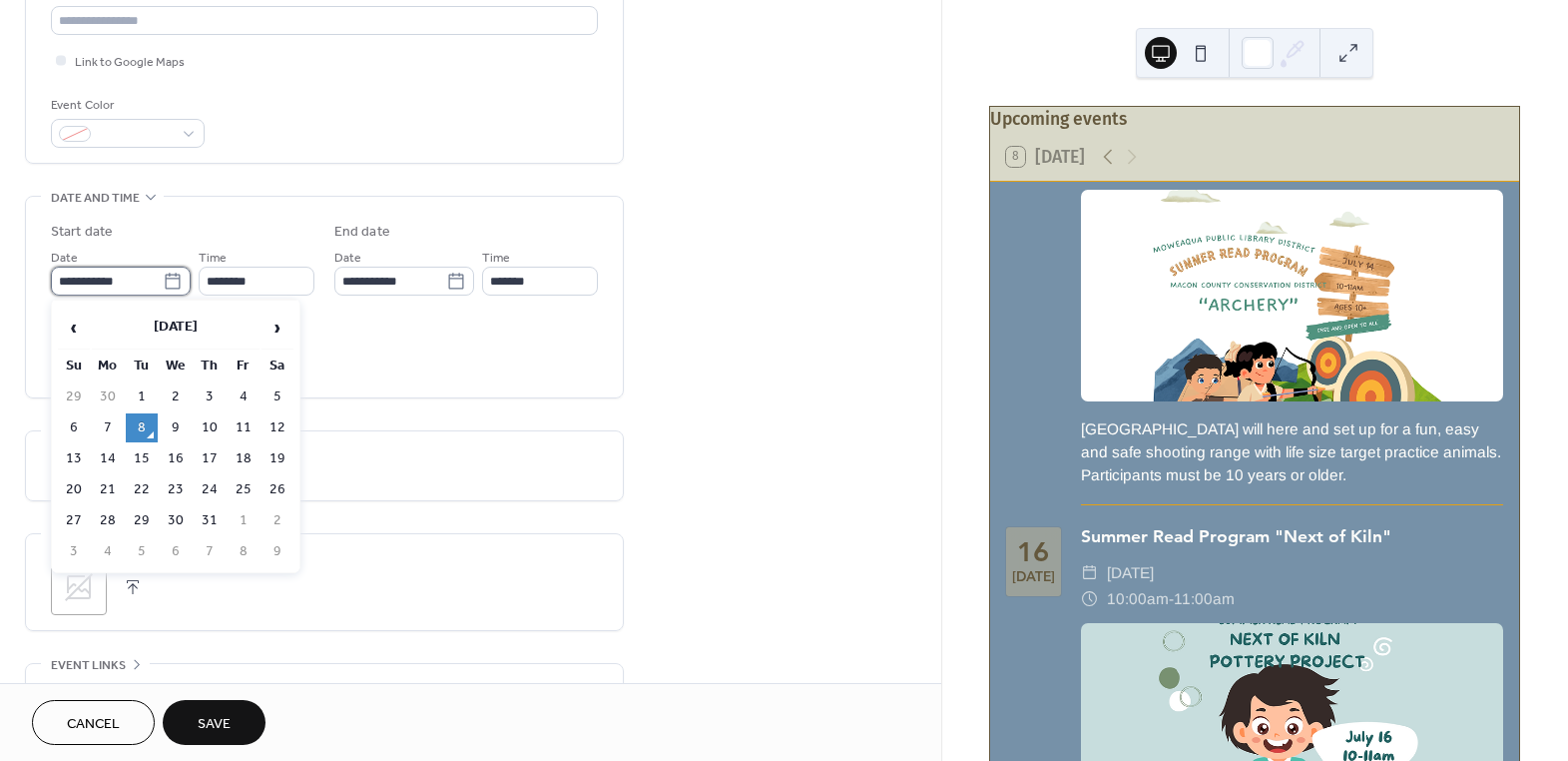 click on "**********" at bounding box center (107, 281) 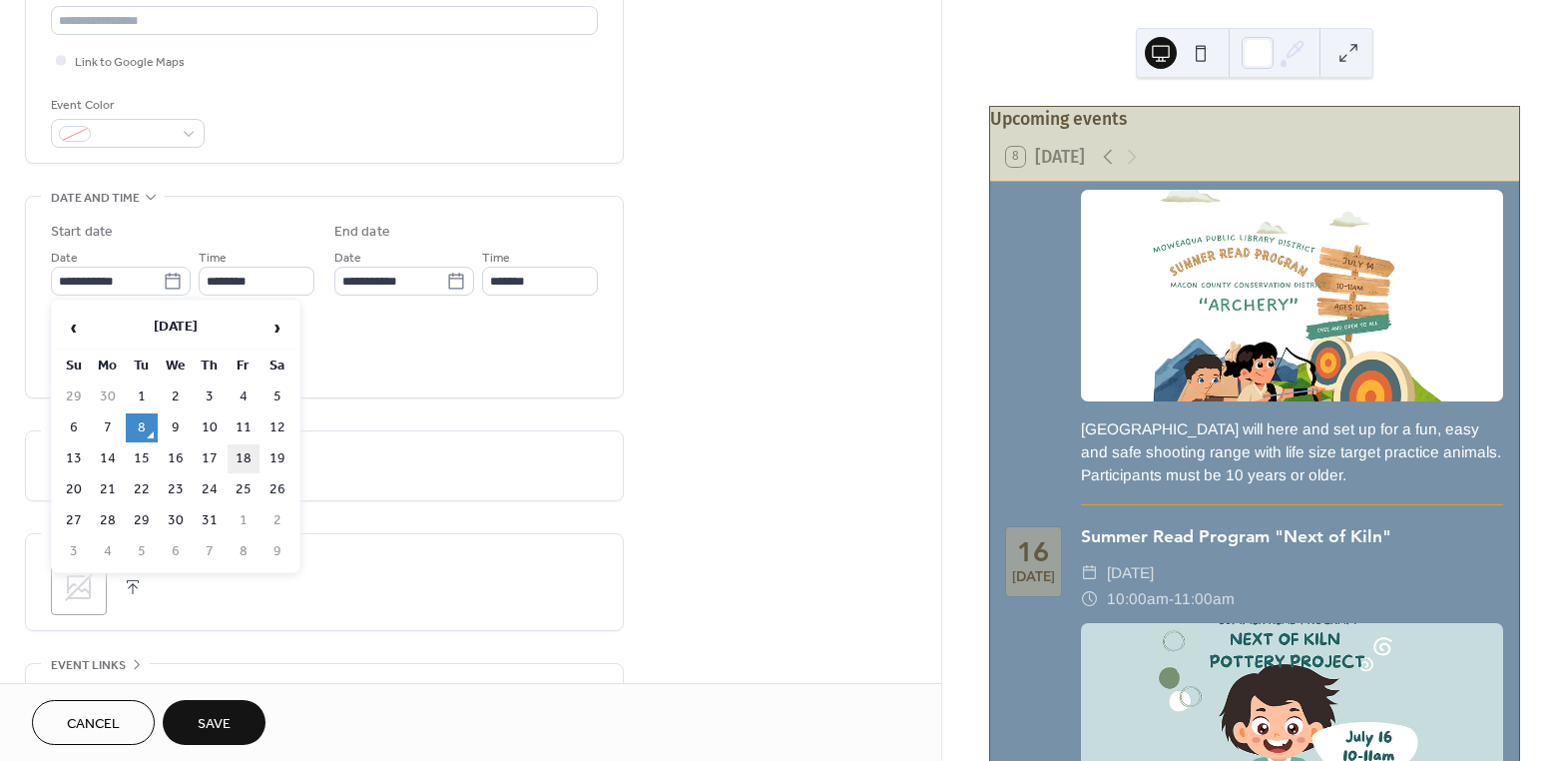 click on "18" at bounding box center (244, 458) 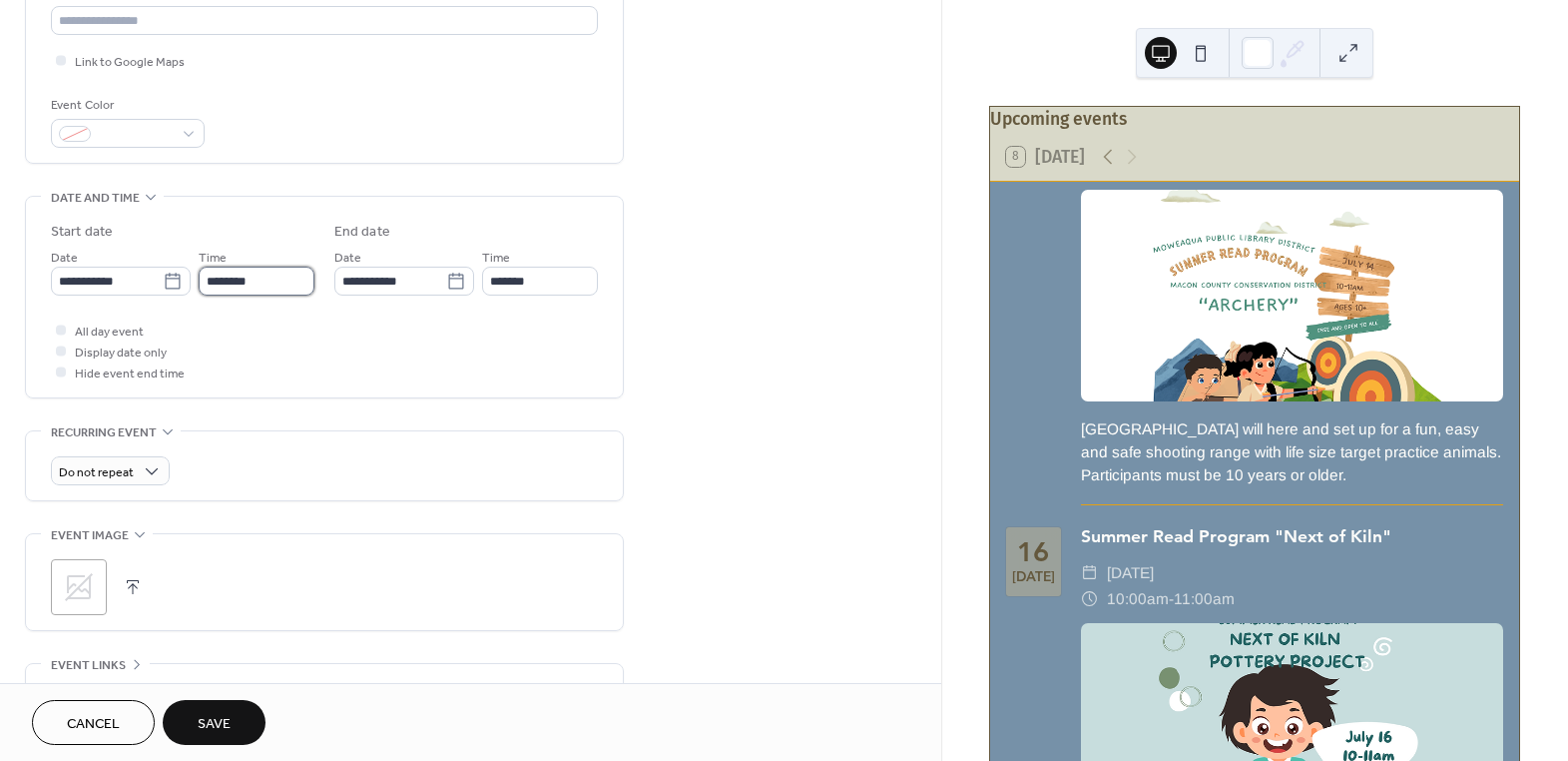 click on "********" at bounding box center [257, 281] 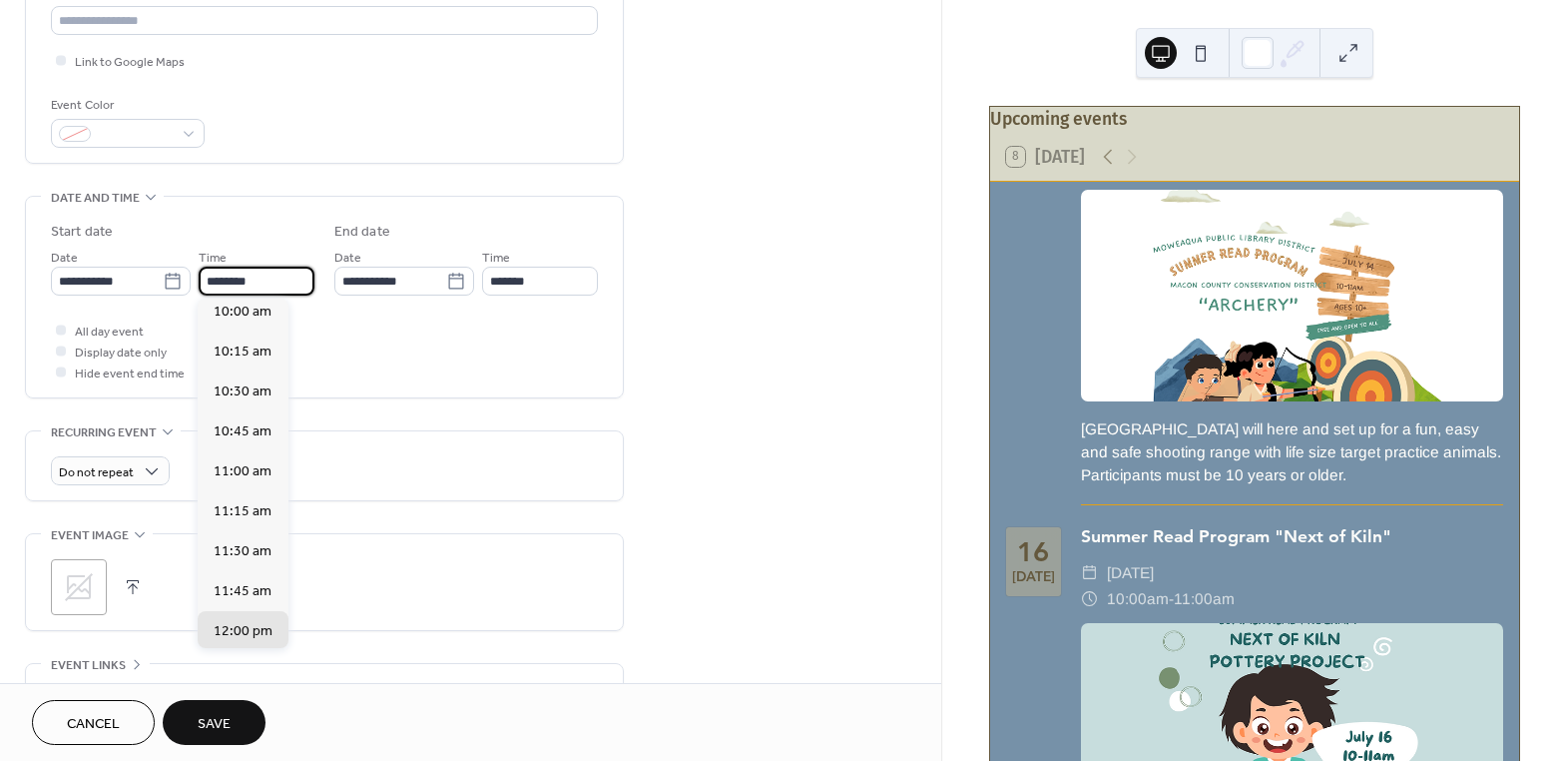 scroll, scrollTop: 1584, scrollLeft: 0, axis: vertical 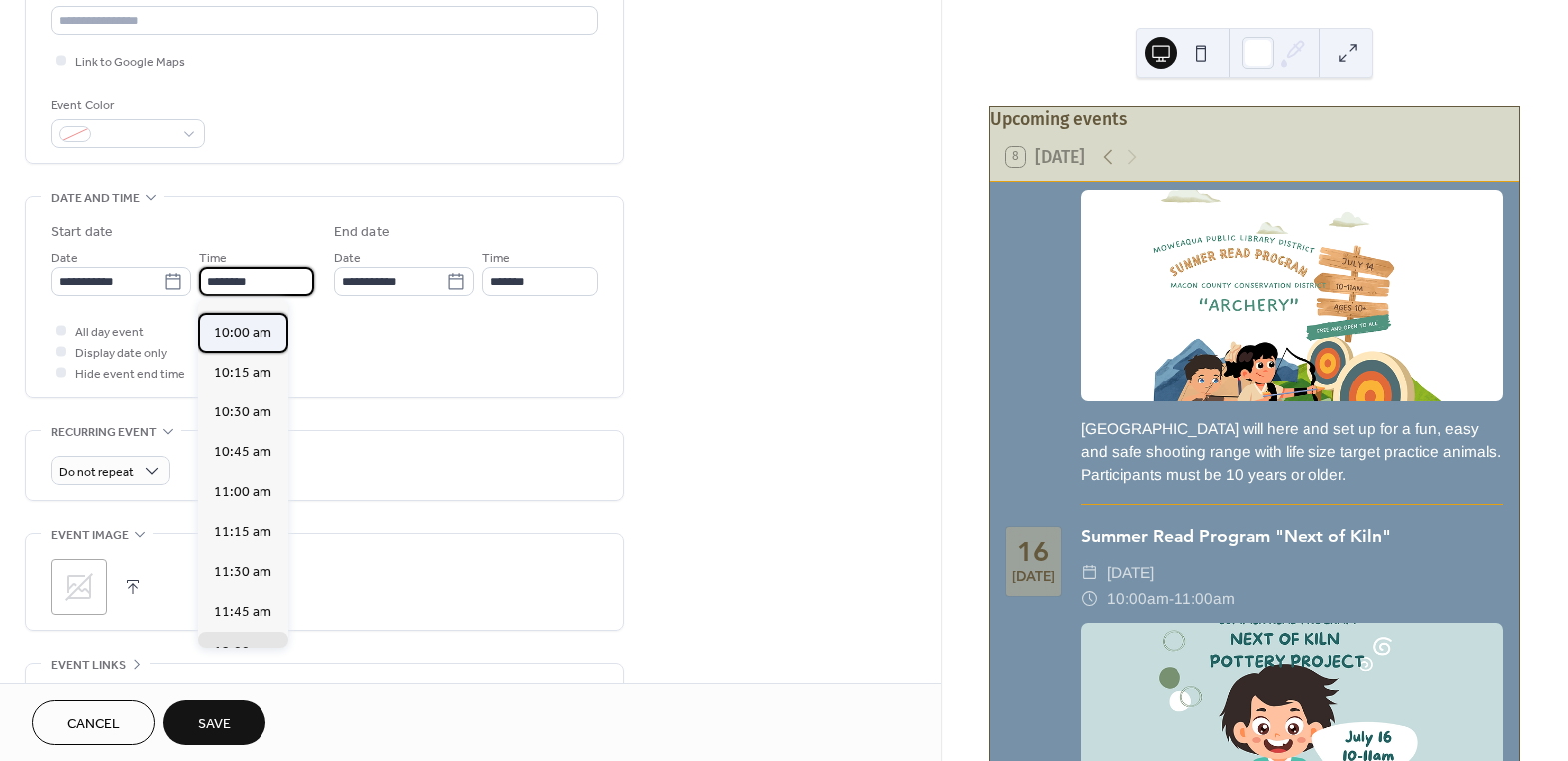 click on "10:00 am" at bounding box center [243, 332] 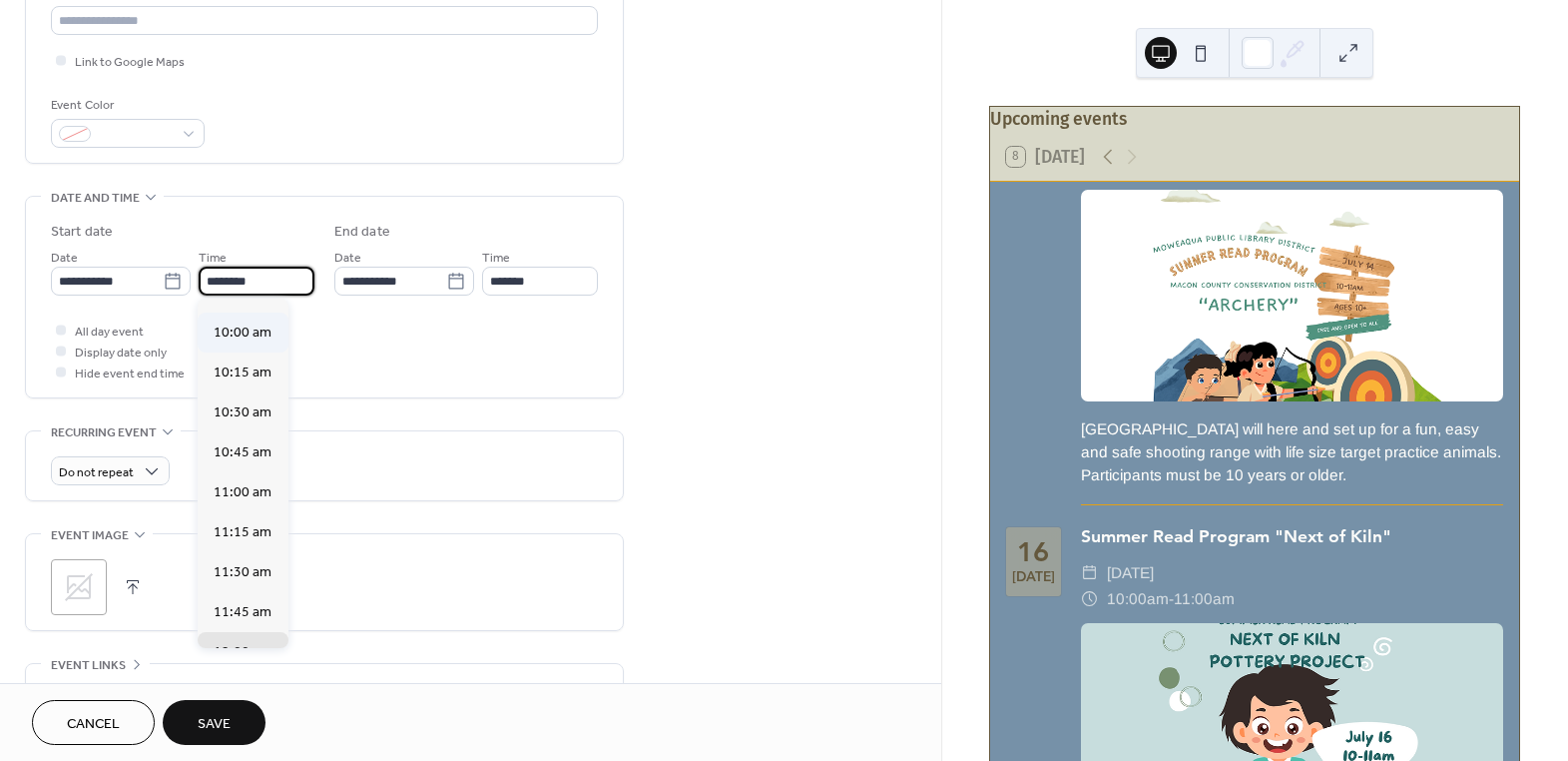 type on "********" 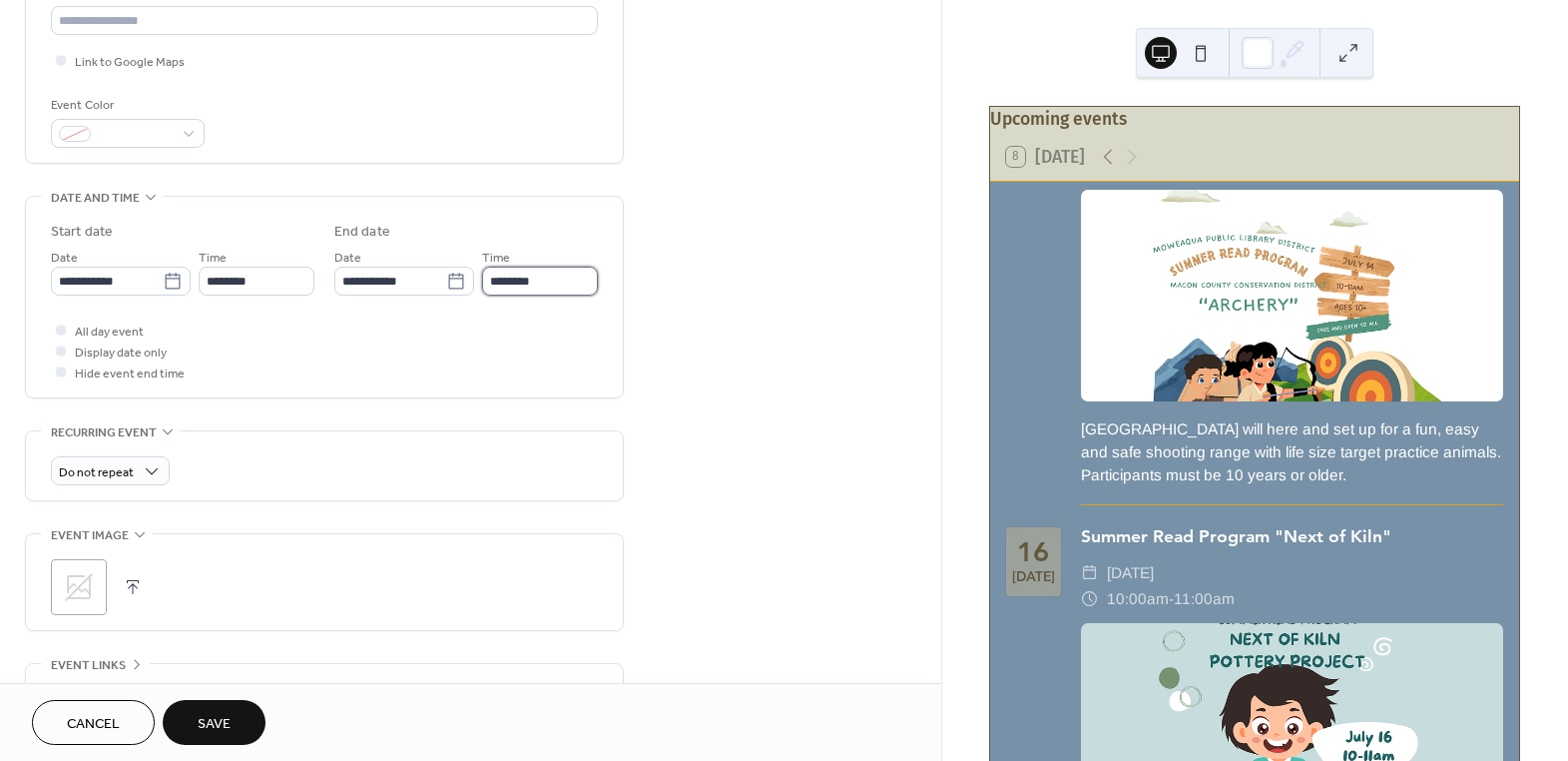 click on "********" at bounding box center [540, 281] 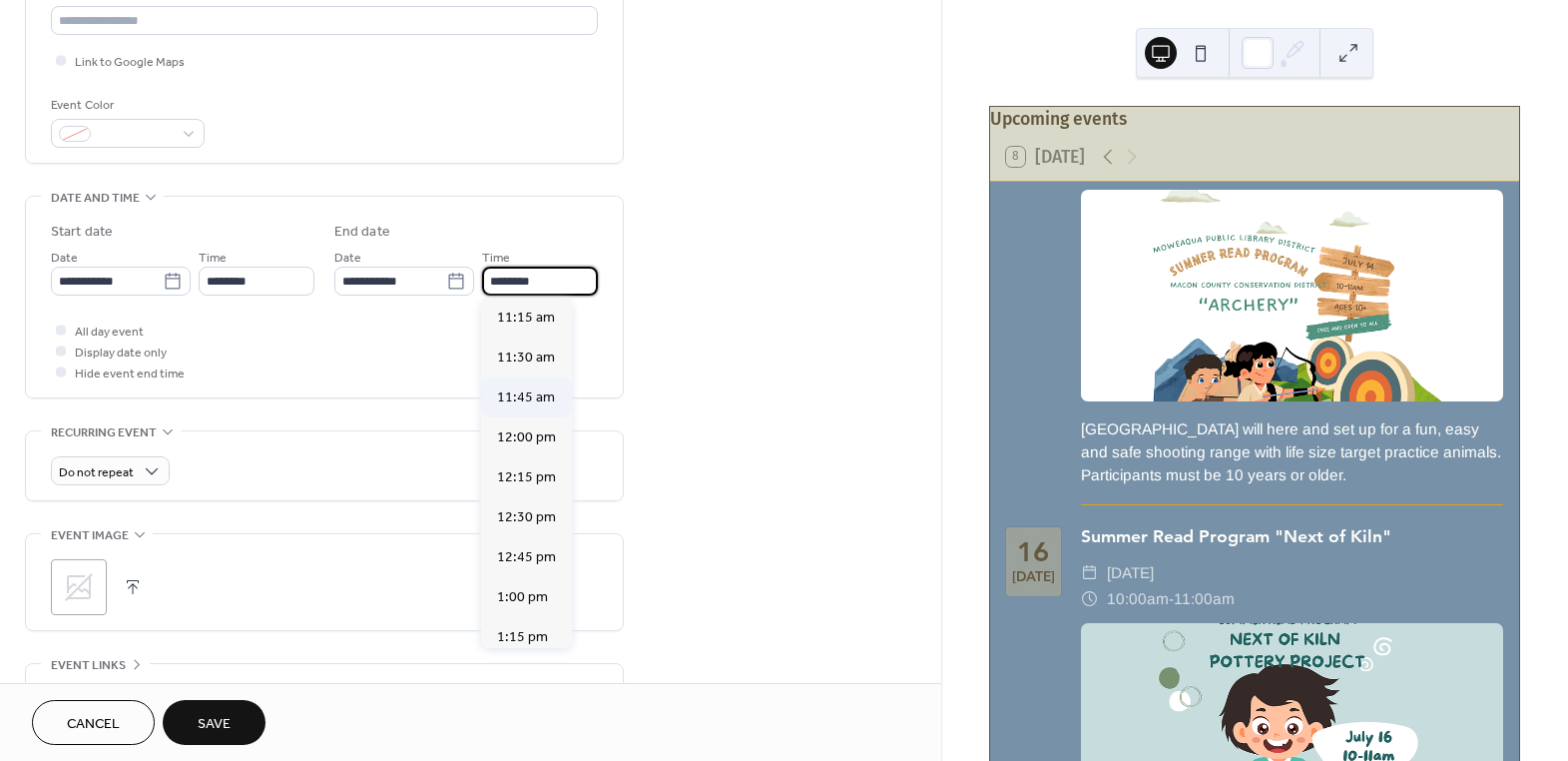 scroll, scrollTop: 272, scrollLeft: 0, axis: vertical 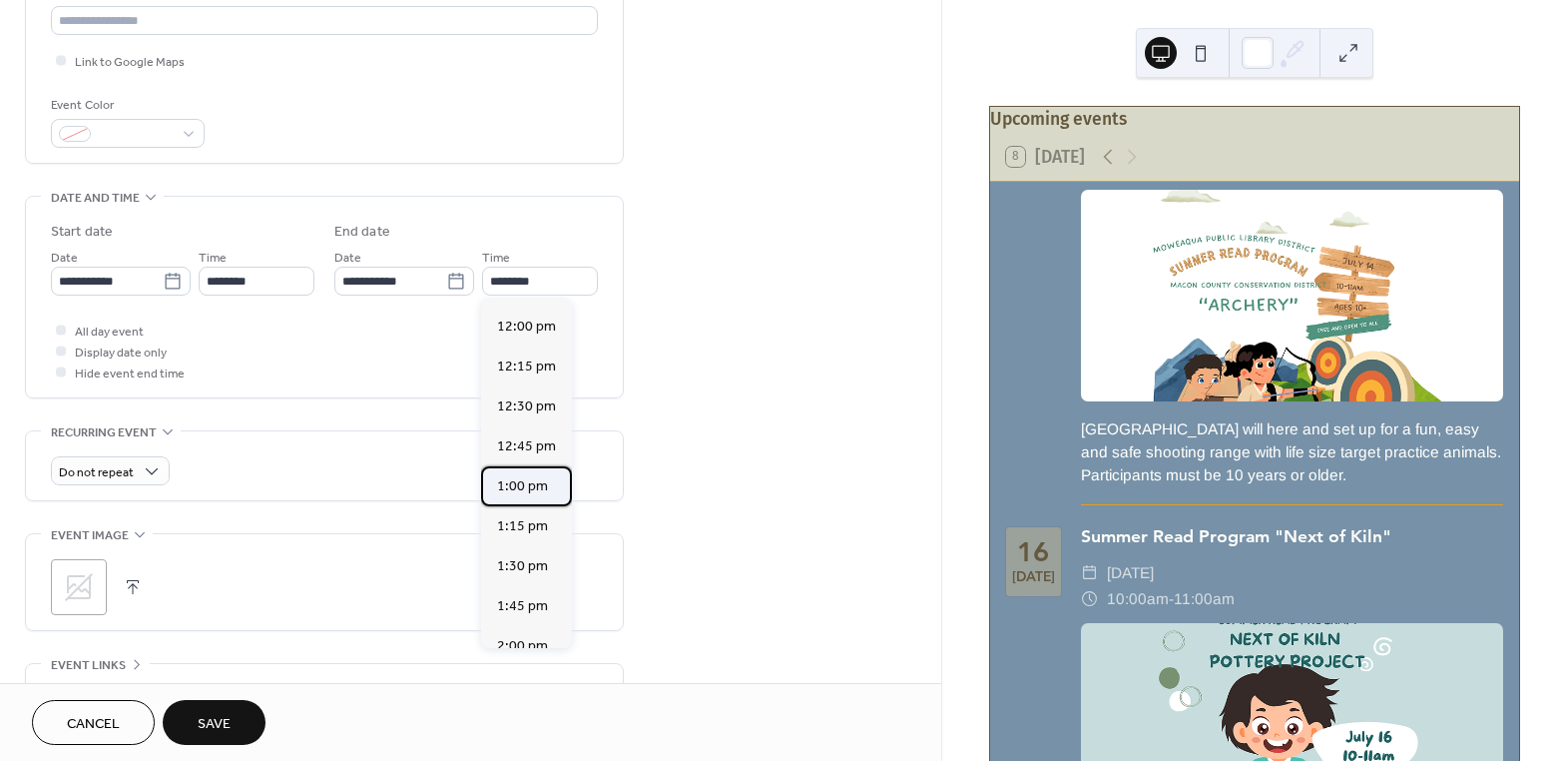 click on "1:00 pm" at bounding box center (522, 485) 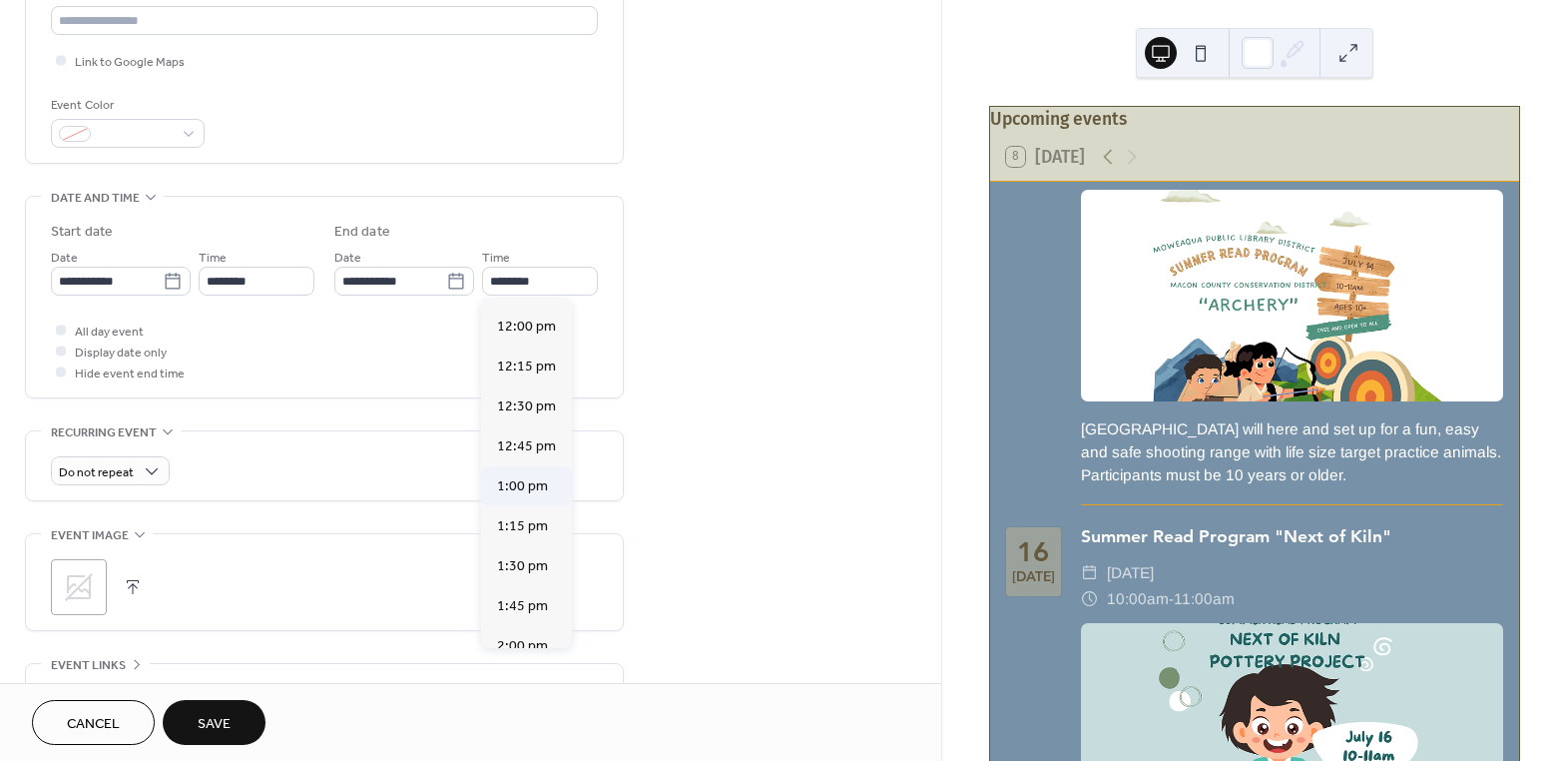 type on "*******" 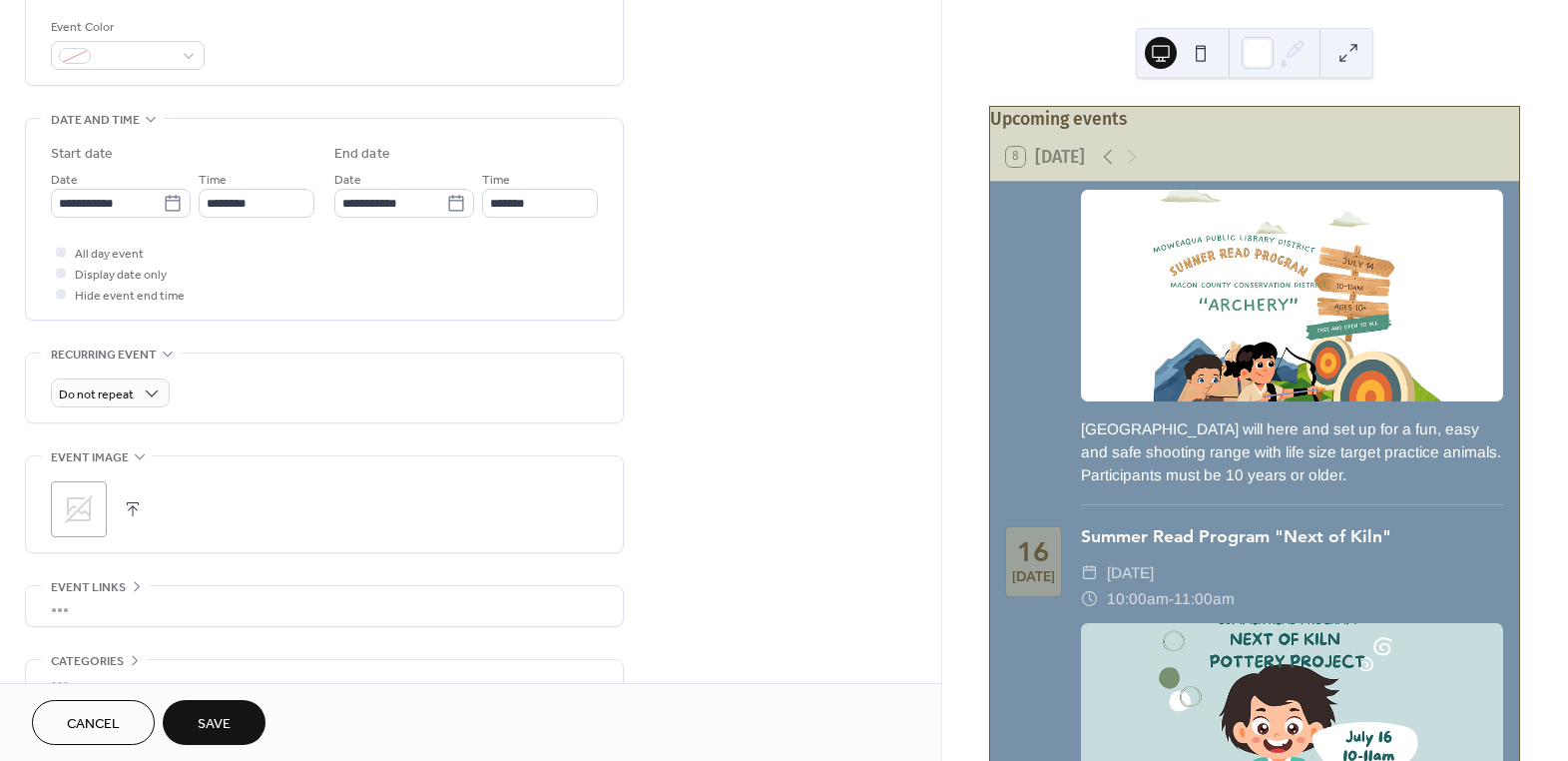 scroll, scrollTop: 641, scrollLeft: 0, axis: vertical 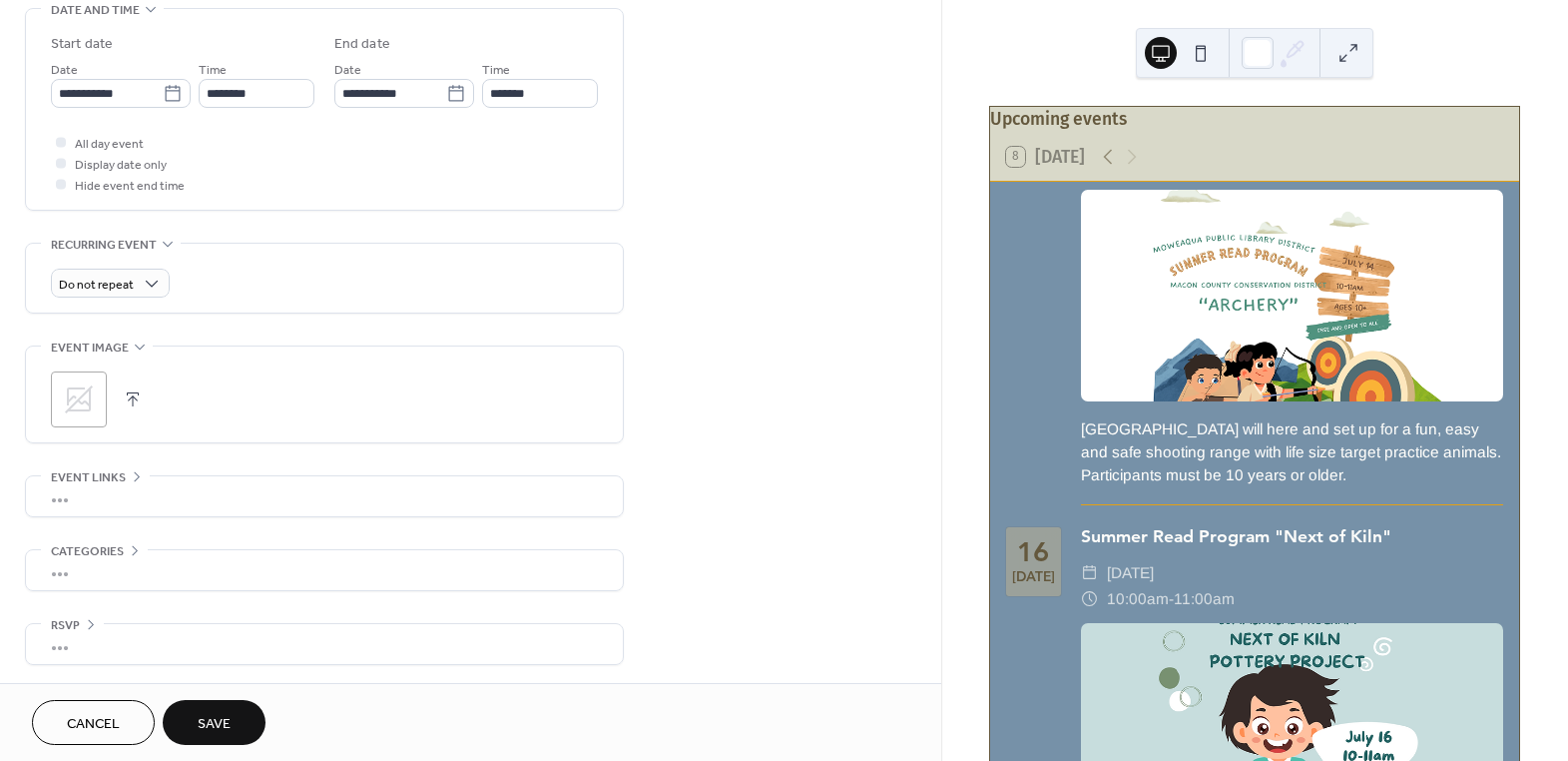 click on ";" at bounding box center (79, 399) 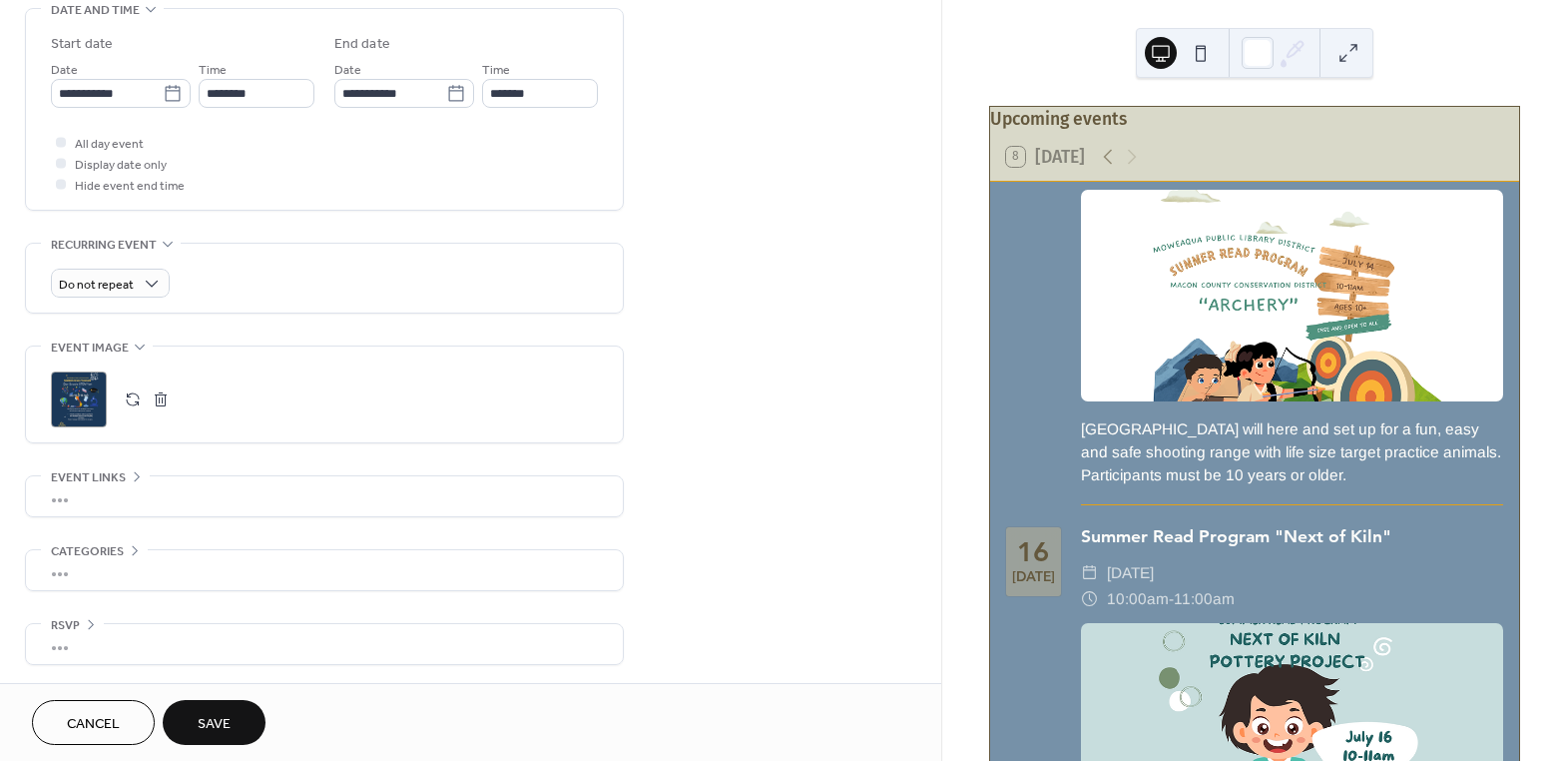 click on "Save" at bounding box center (214, 724) 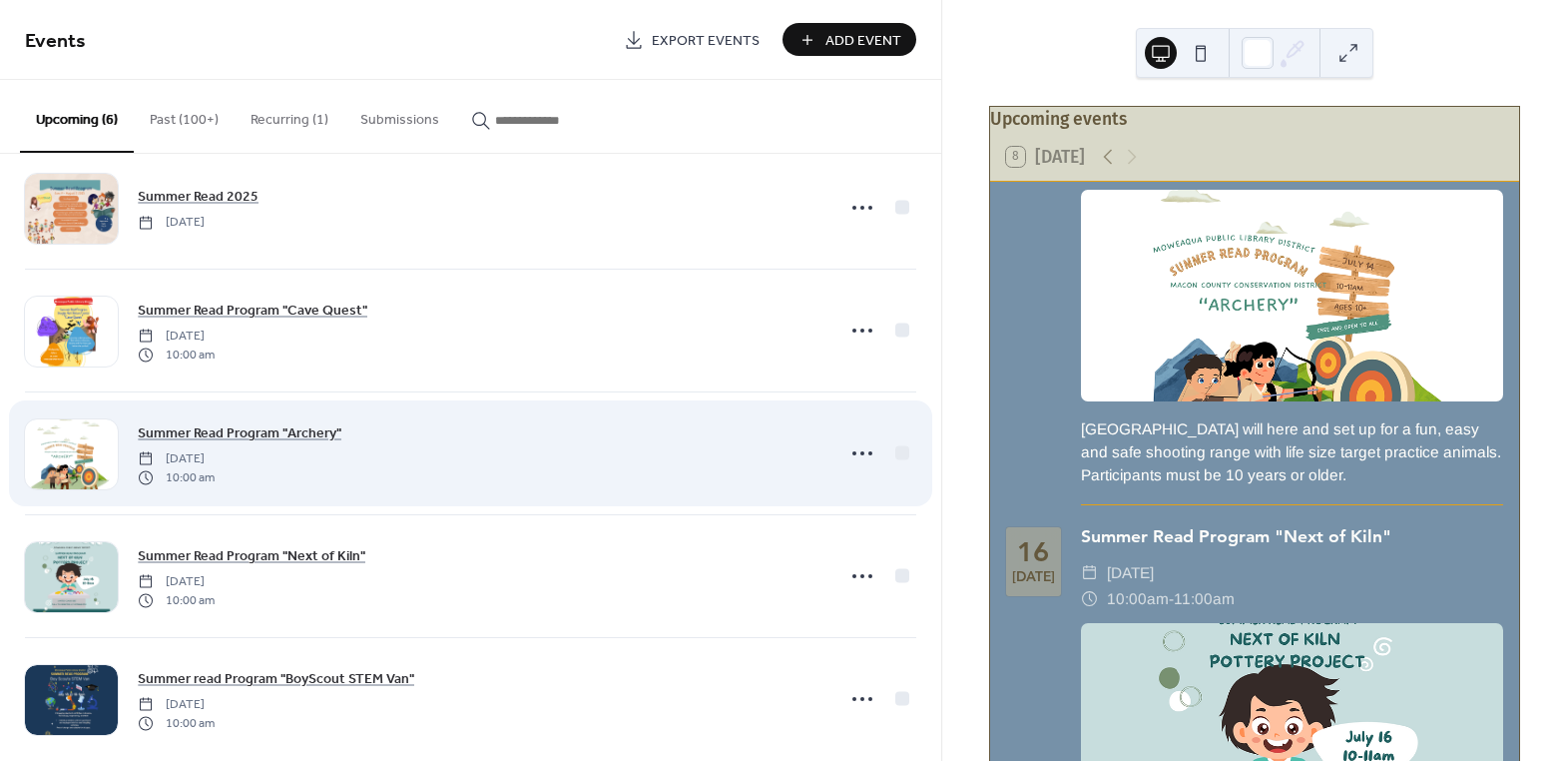 scroll, scrollTop: 188, scrollLeft: 0, axis: vertical 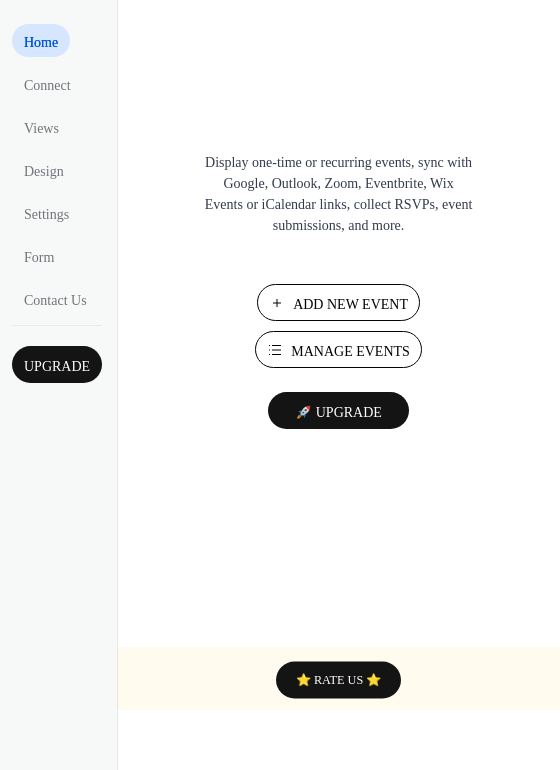 click on "Add New Event" at bounding box center [350, 304] 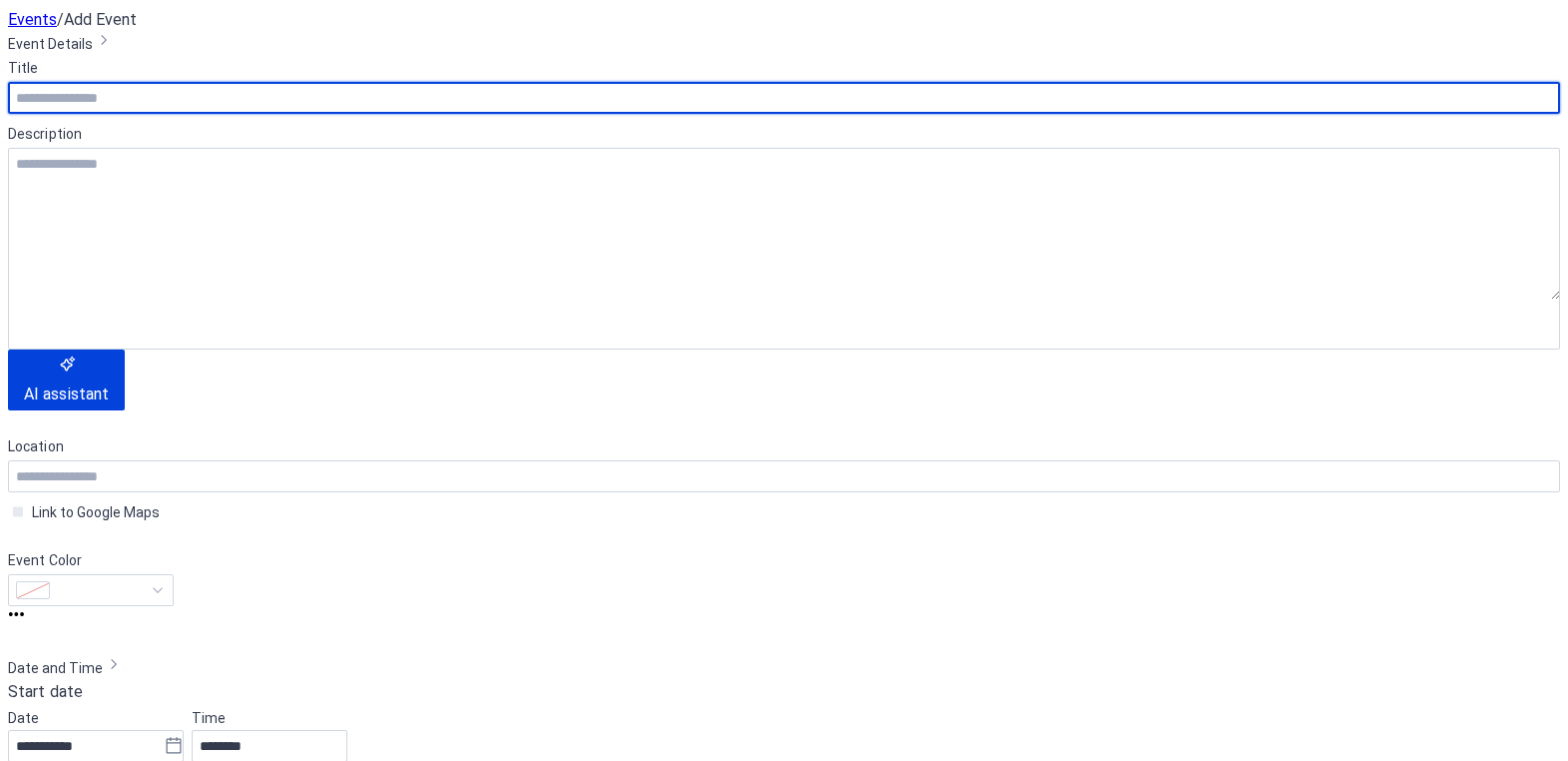scroll, scrollTop: 0, scrollLeft: 0, axis: both 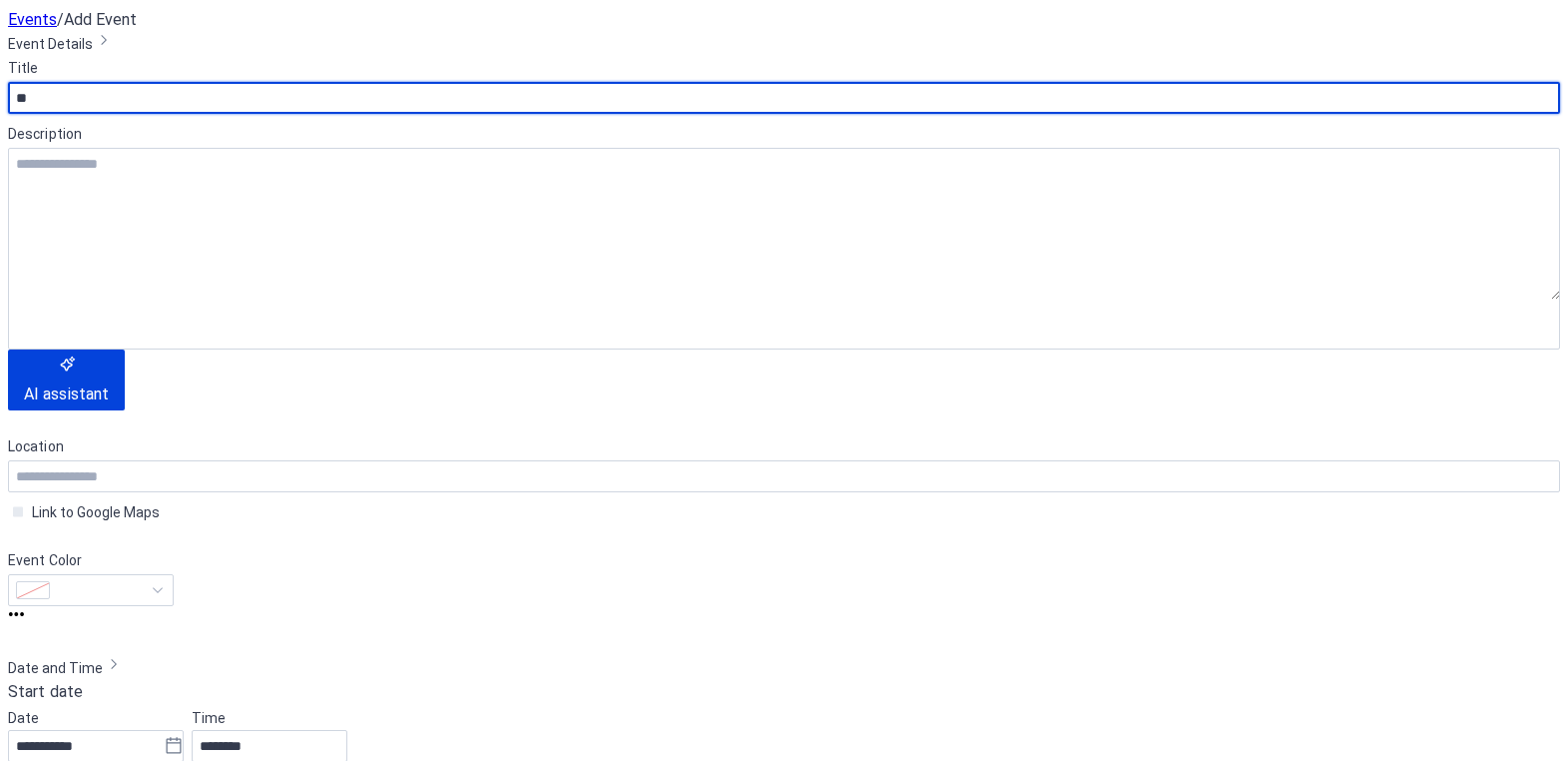 type on "*" 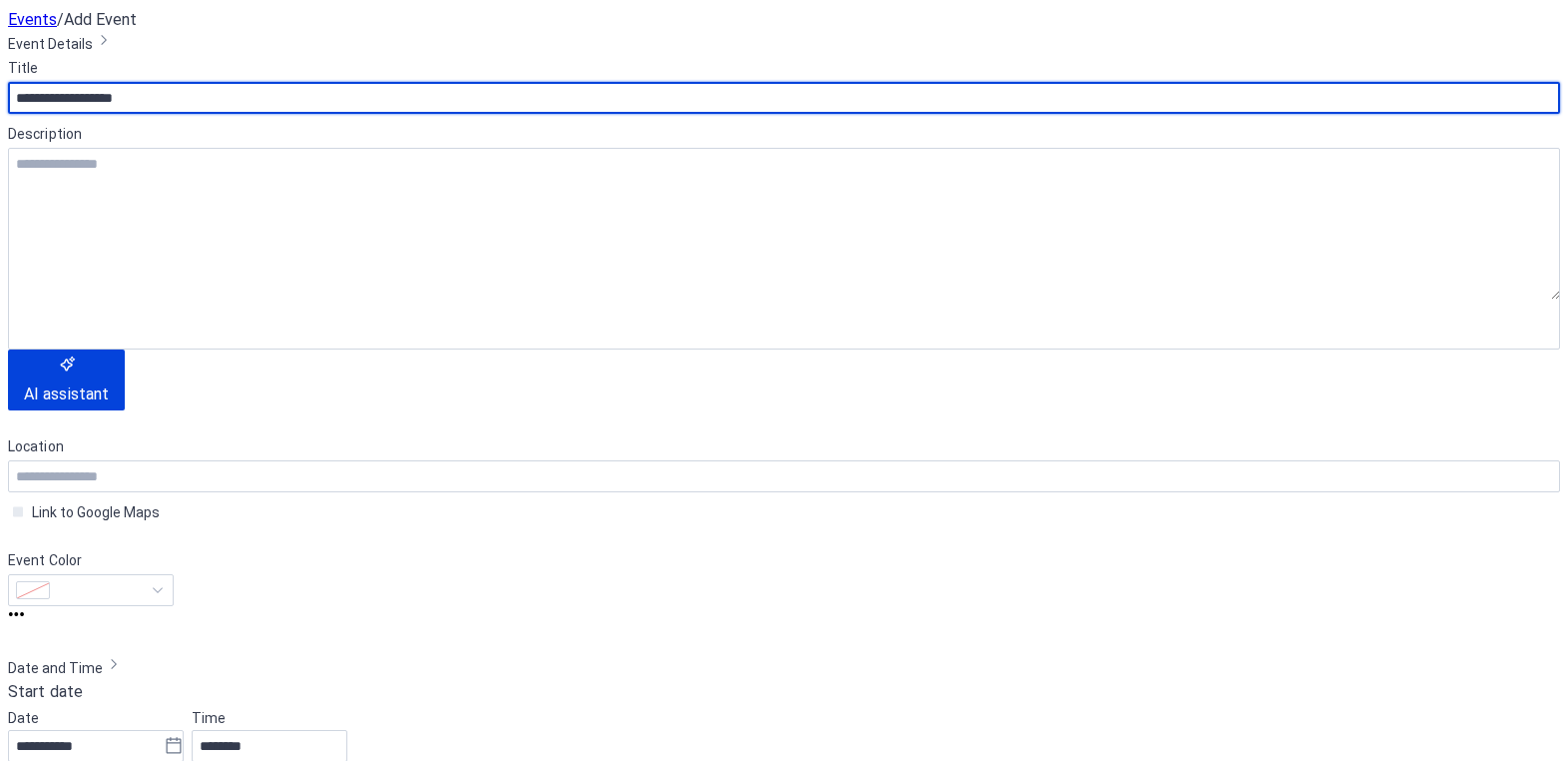 type on "**********" 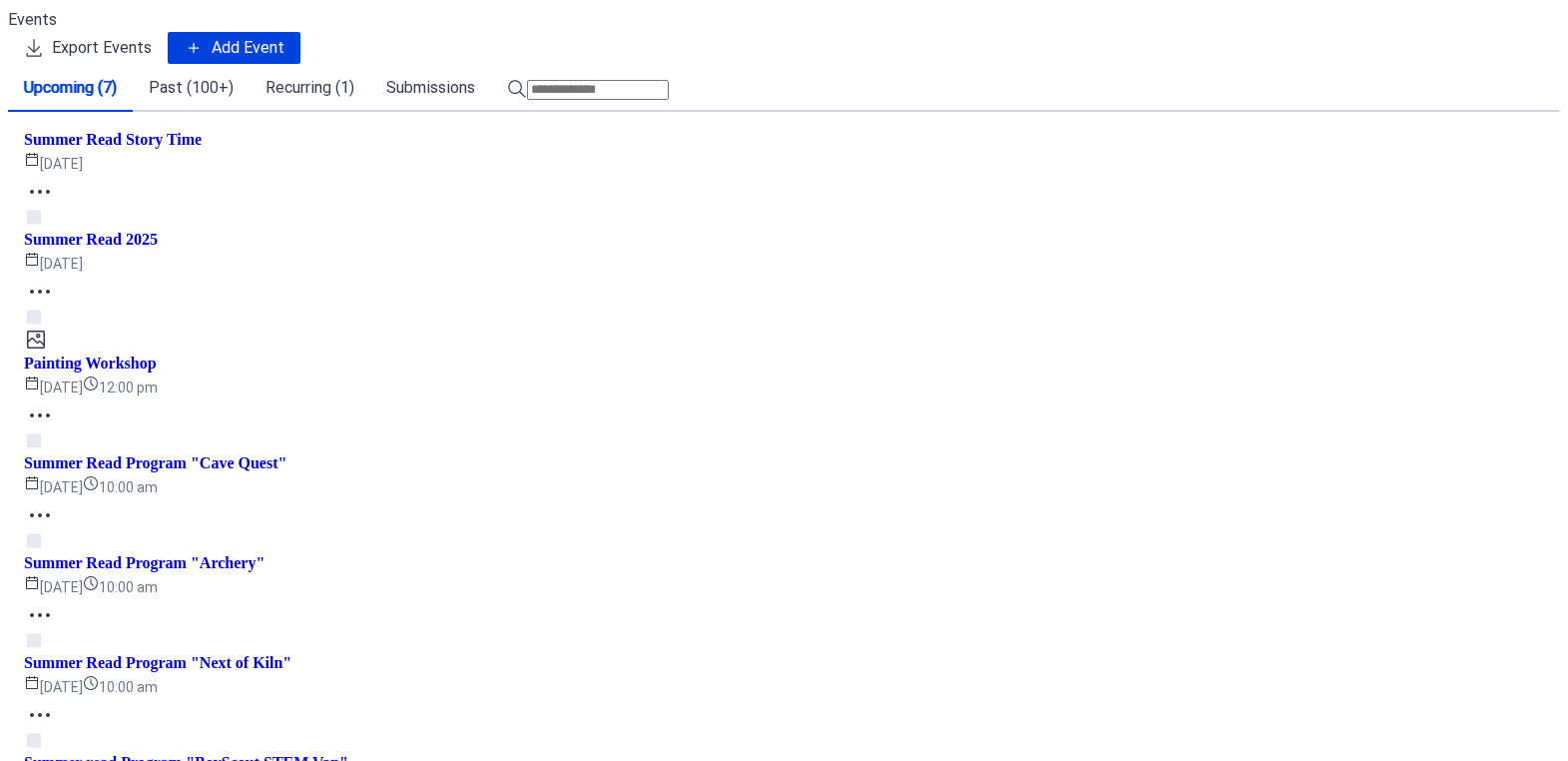 scroll, scrollTop: 310, scrollLeft: 0, axis: vertical 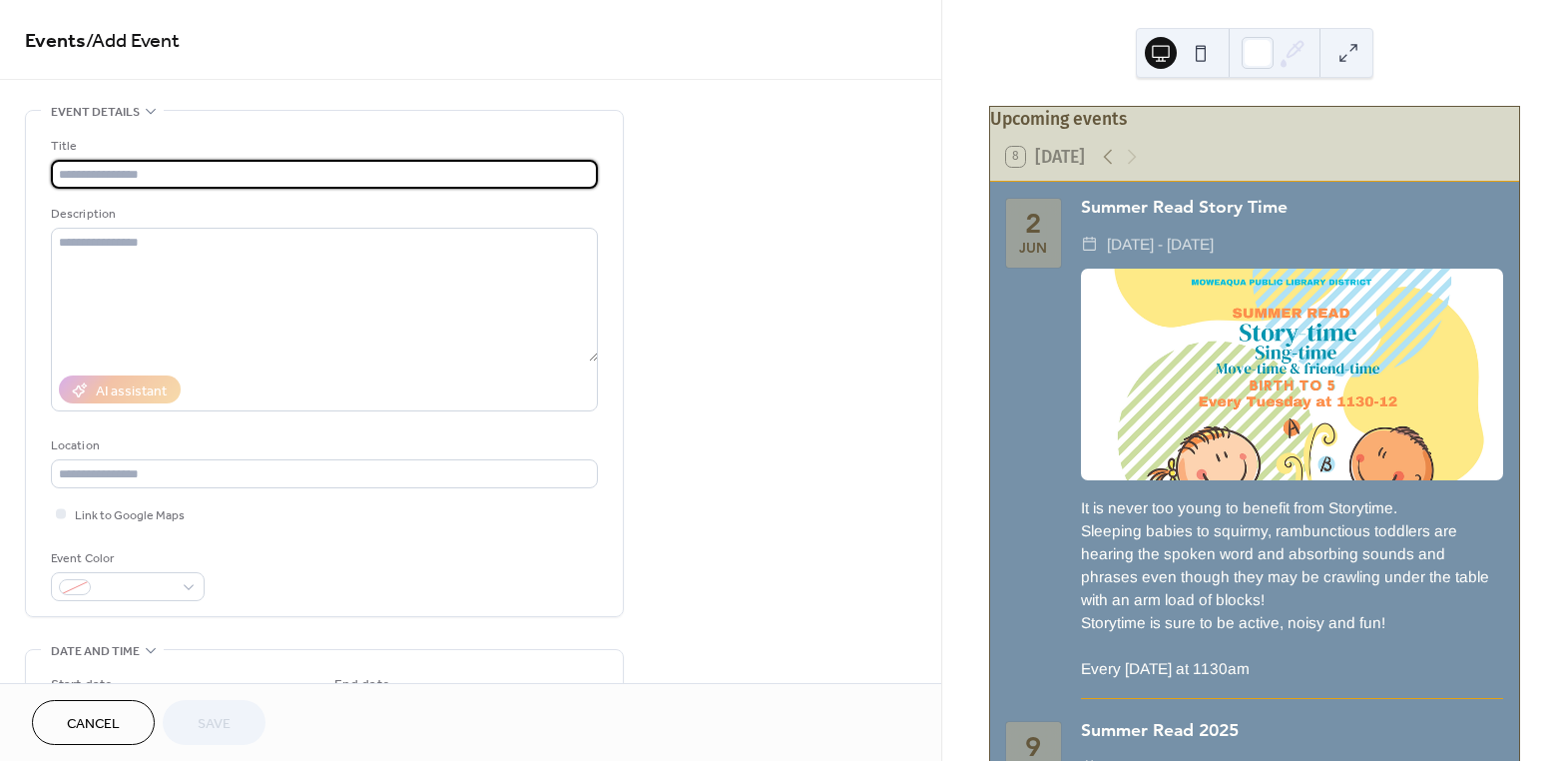click at bounding box center [324, 174] 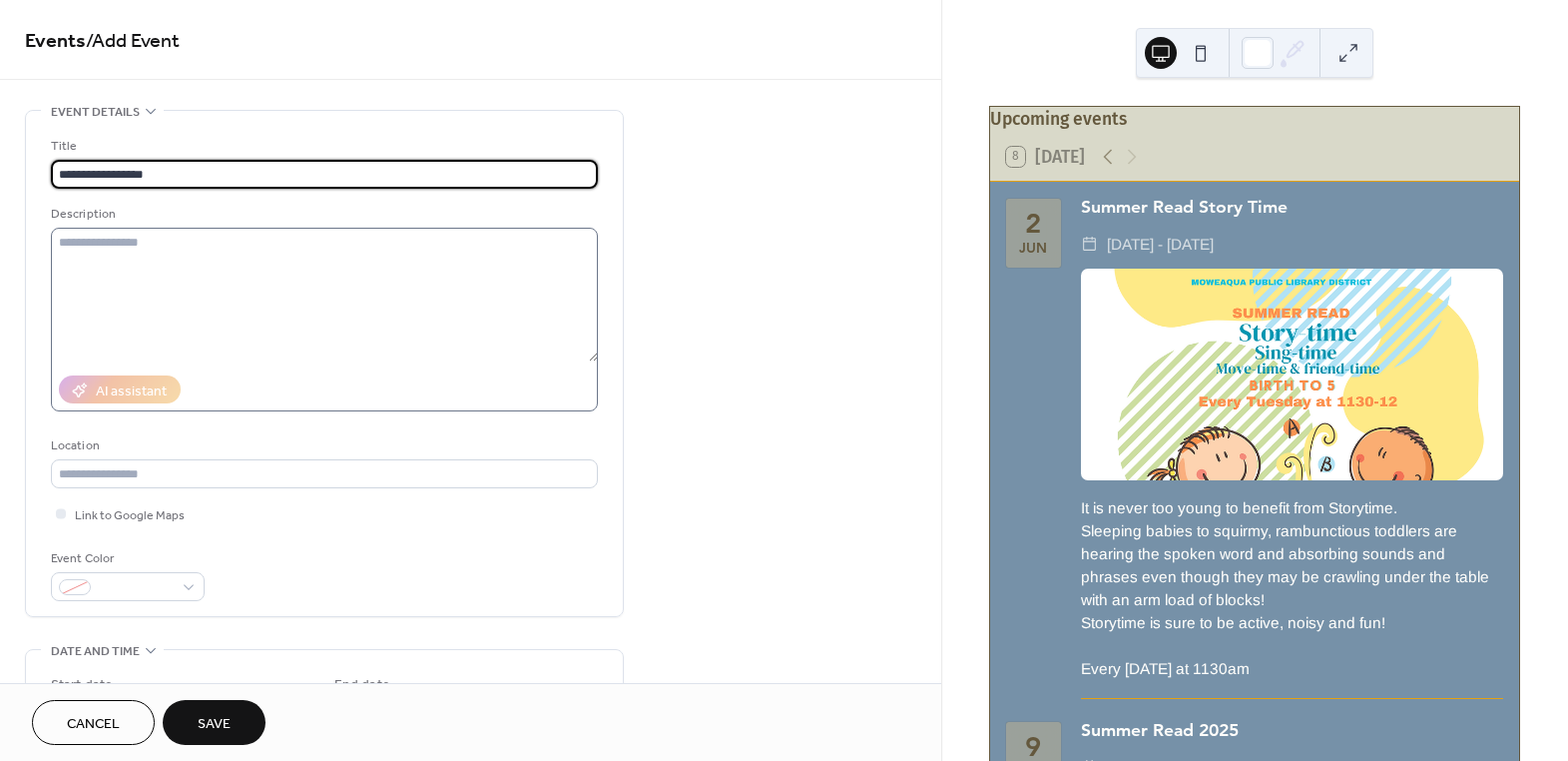 type on "**********" 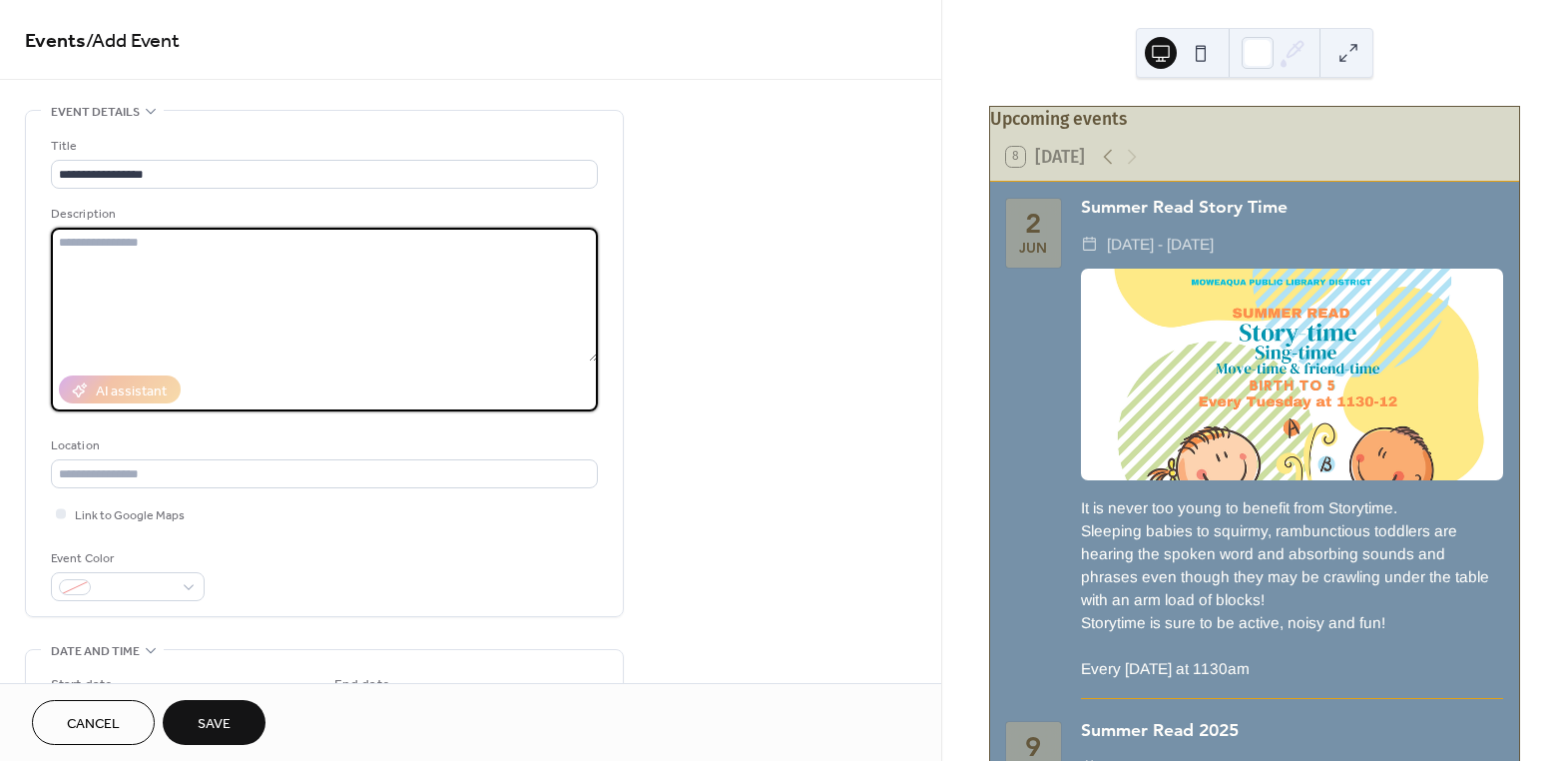 click at bounding box center [324, 295] 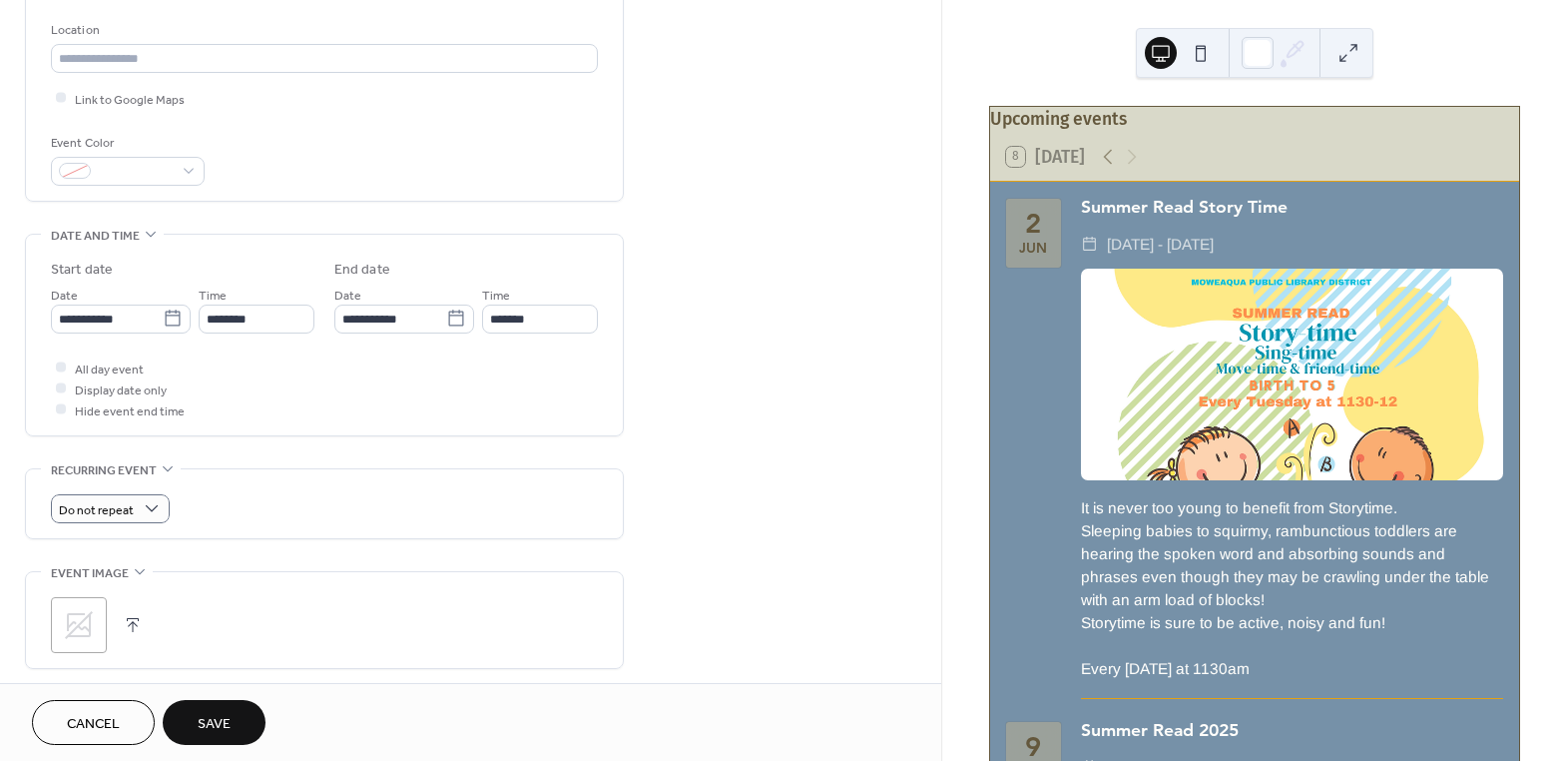 scroll, scrollTop: 453, scrollLeft: 0, axis: vertical 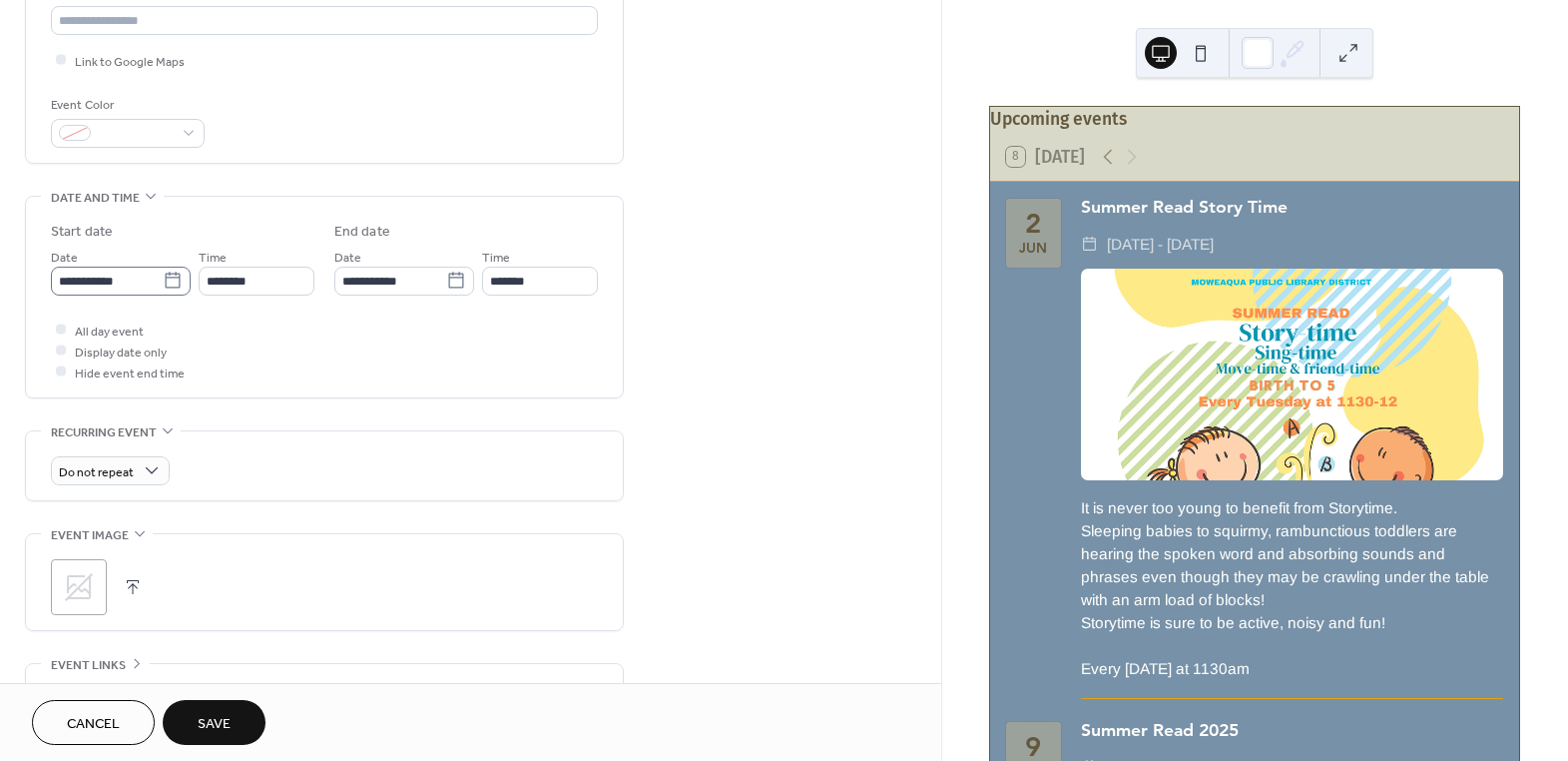 type on "**********" 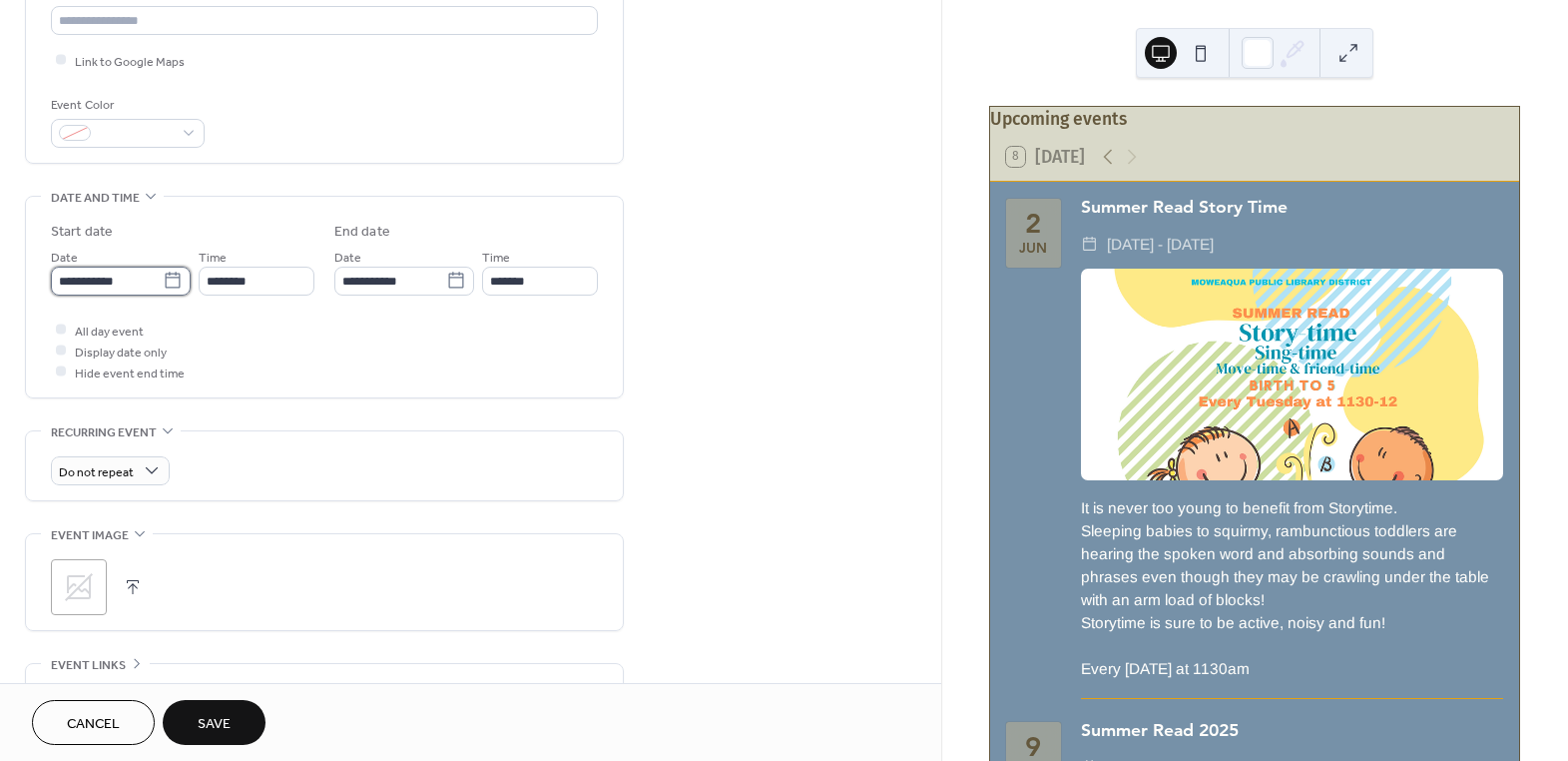 click on "**********" at bounding box center (107, 281) 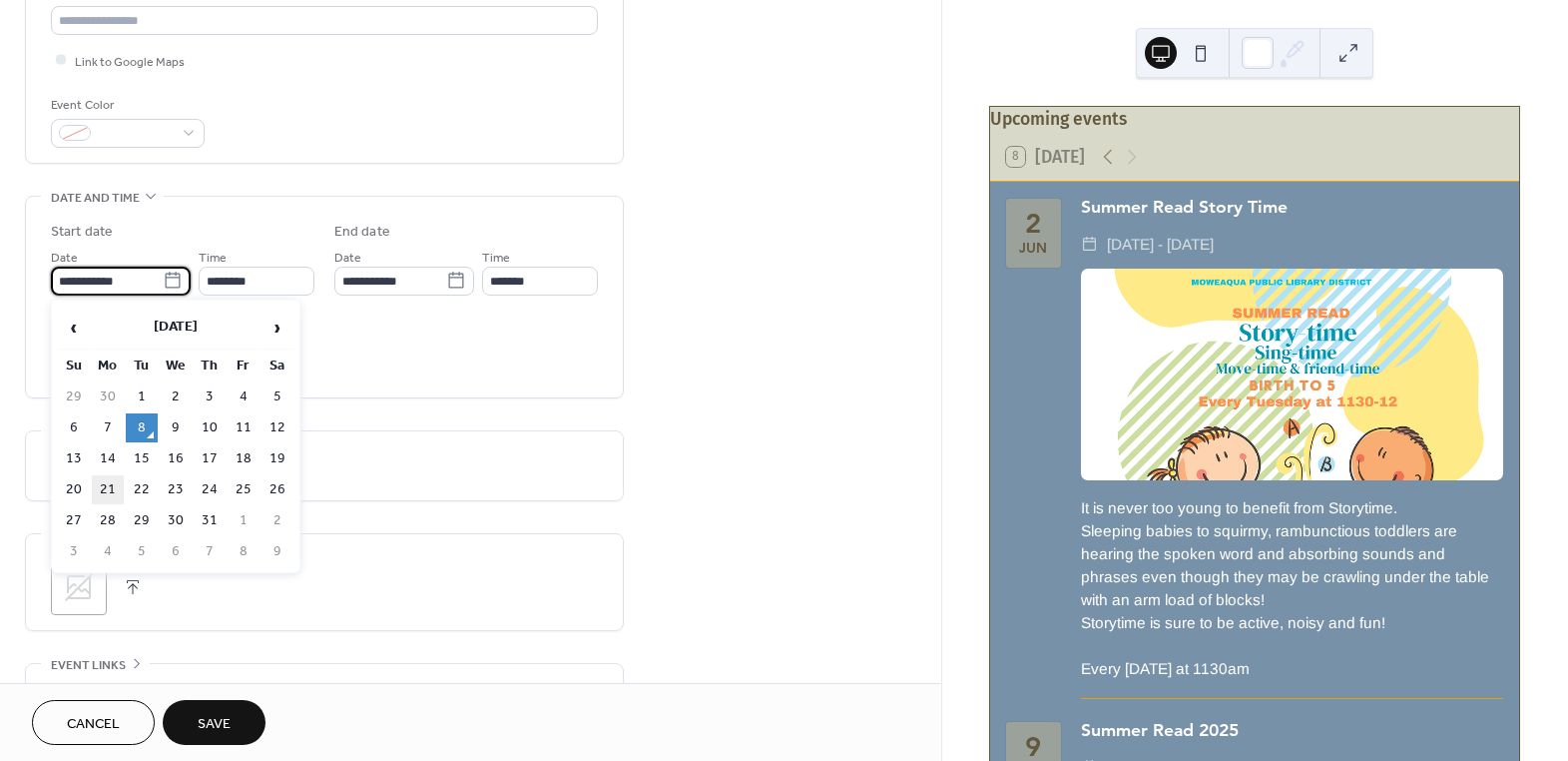 click on "21" at bounding box center [108, 489] 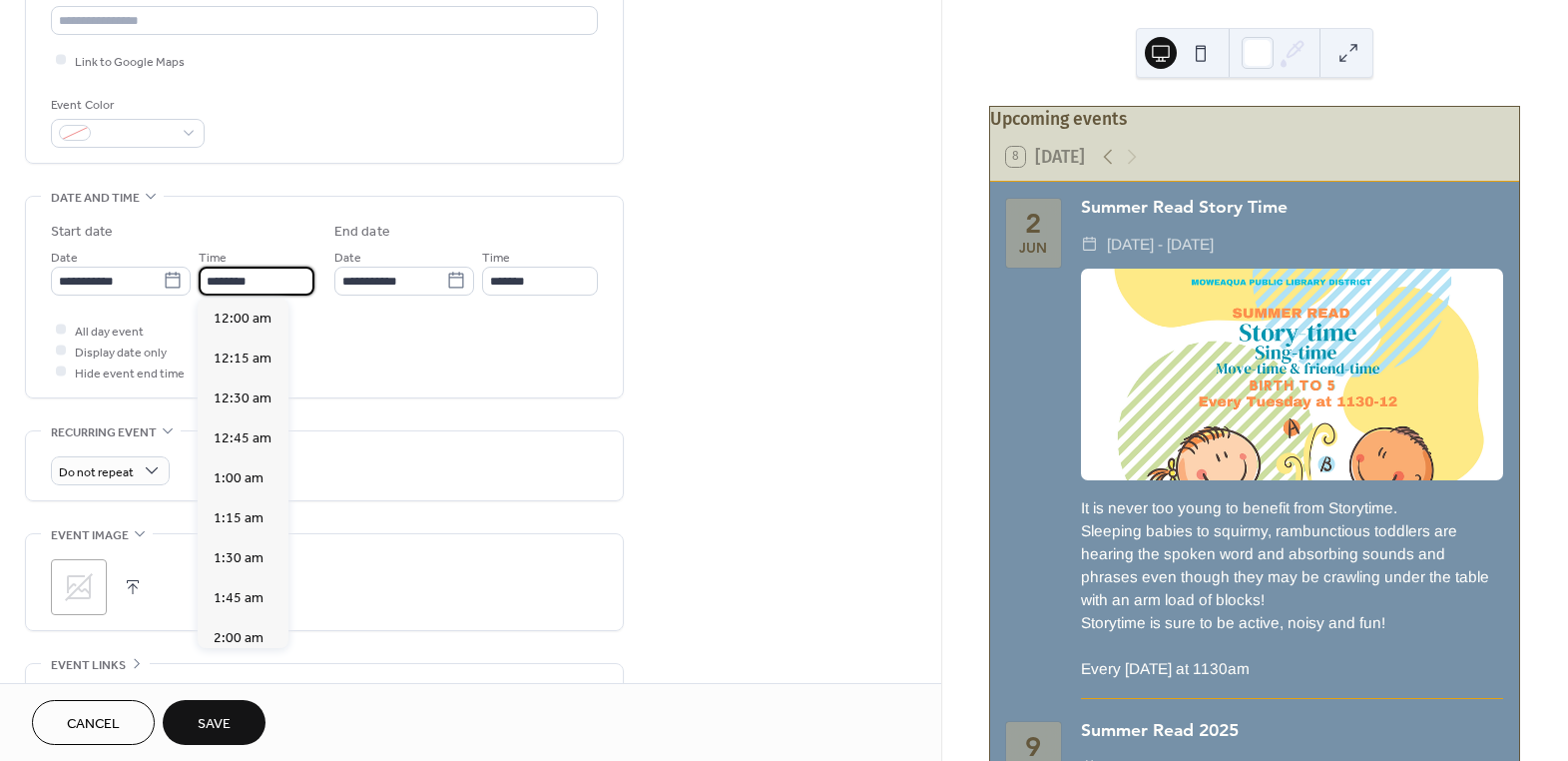 click on "********" at bounding box center [257, 281] 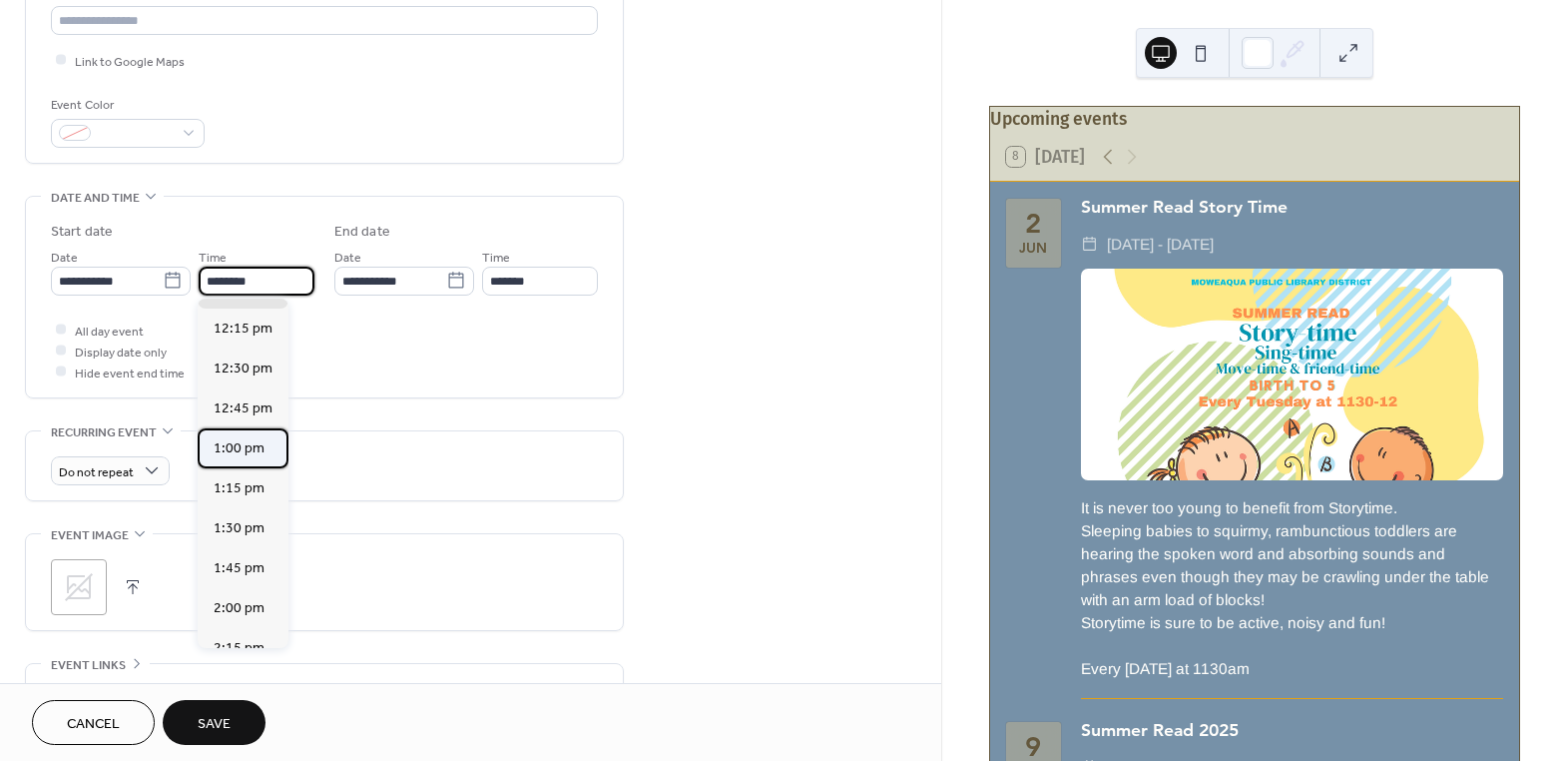 click on "1:00 pm" at bounding box center (239, 447) 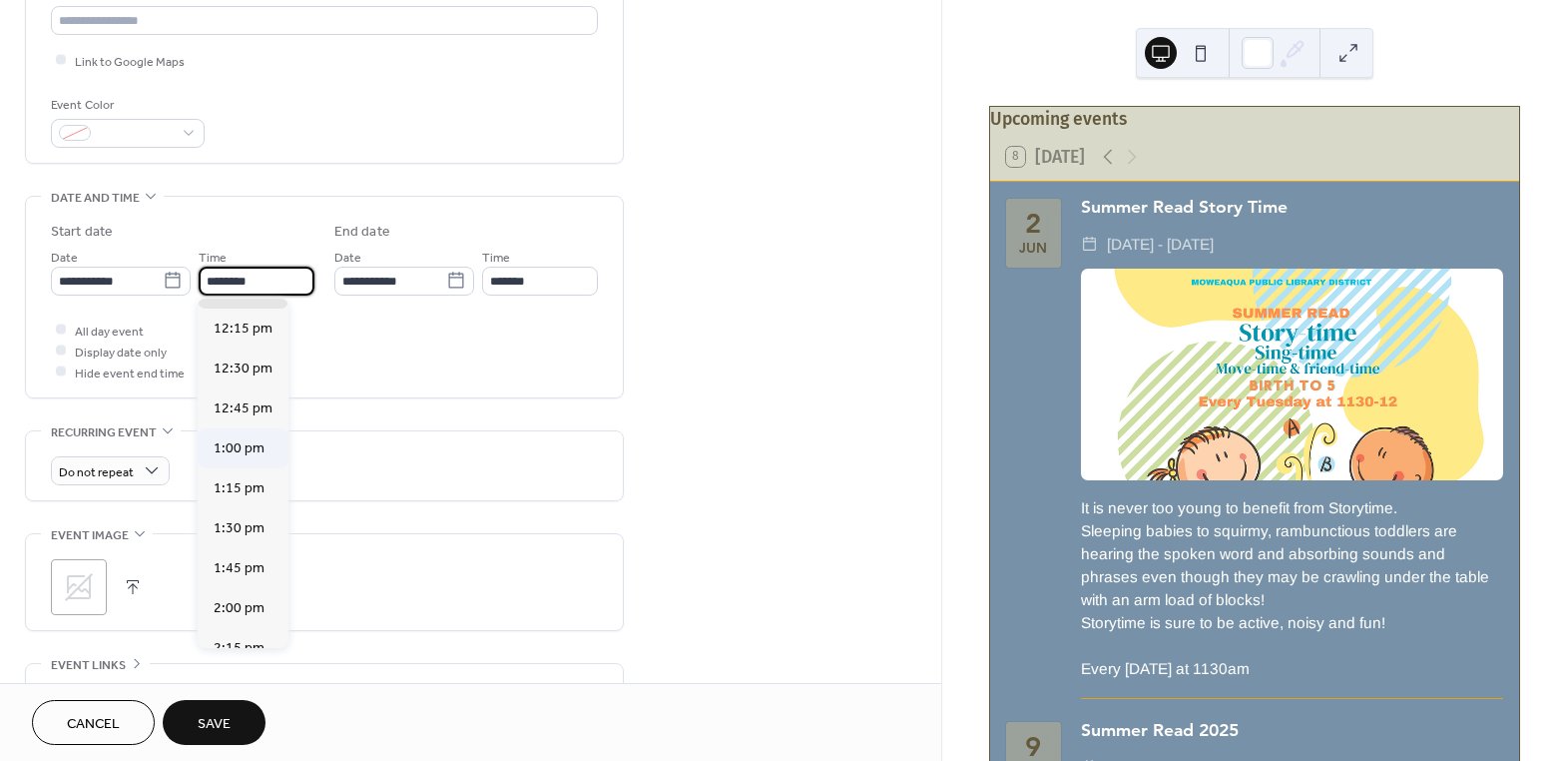 type on "*******" 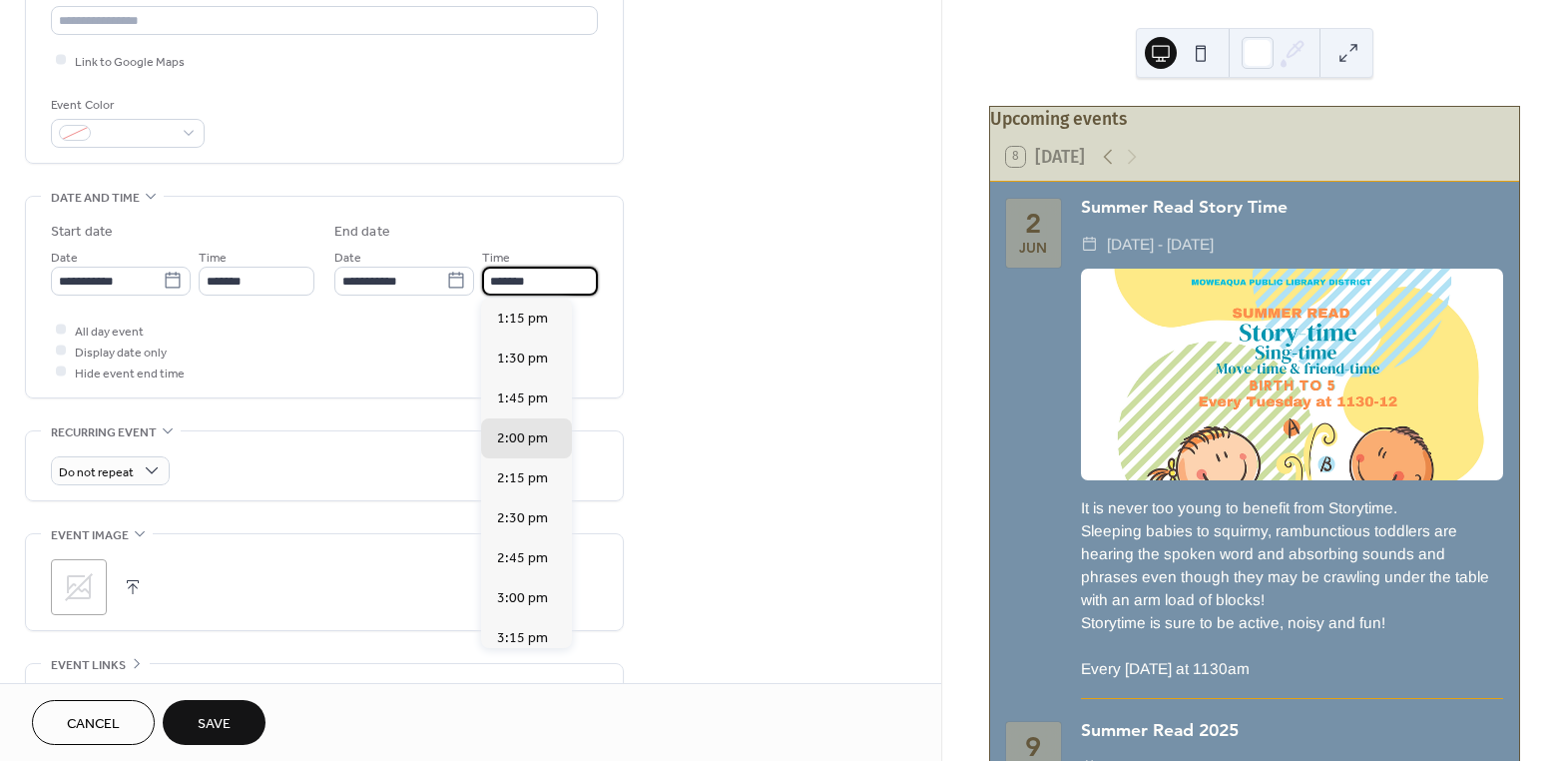 click on "*******" at bounding box center (540, 281) 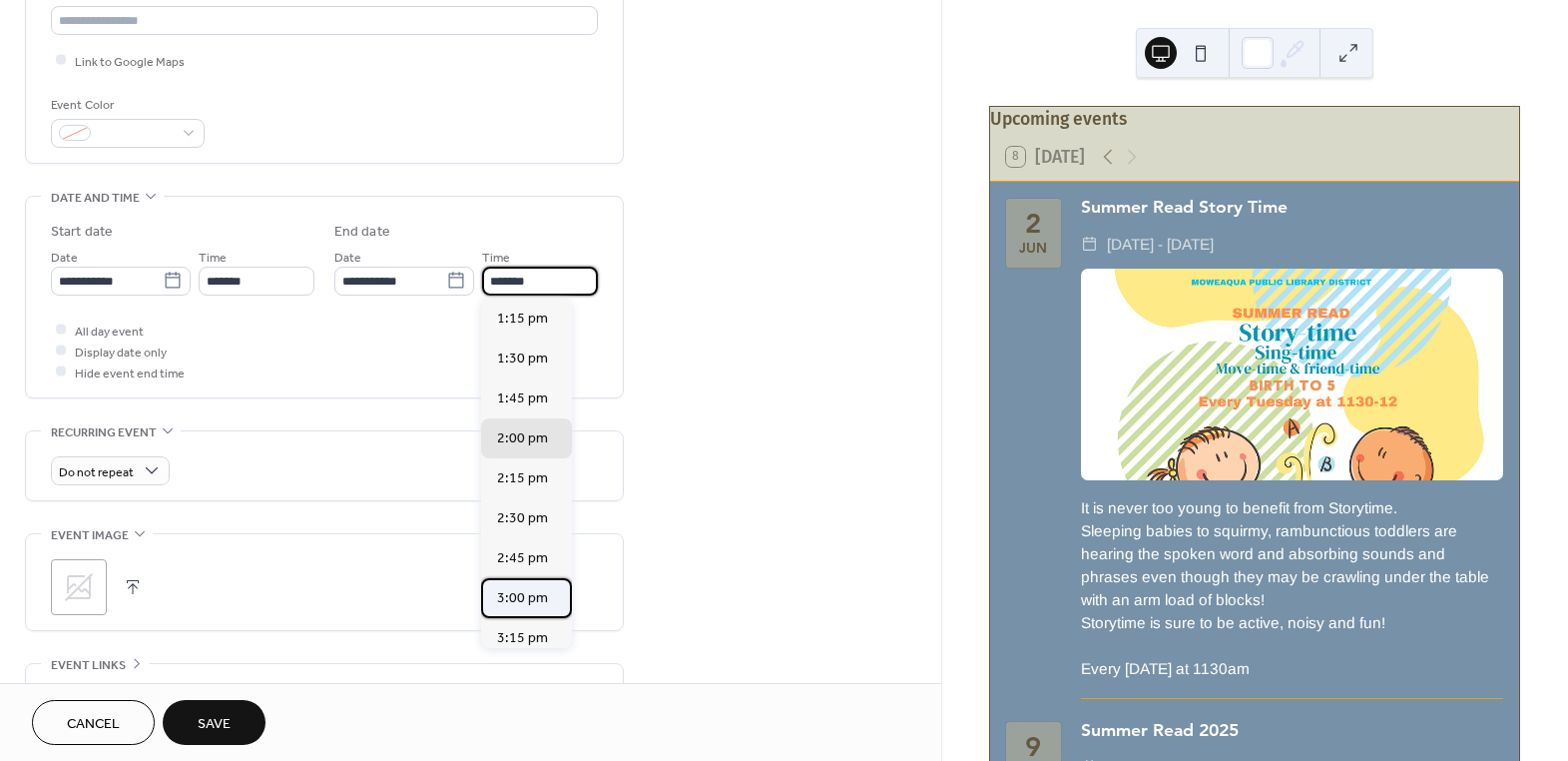 click on "3:00 pm" at bounding box center [522, 597] 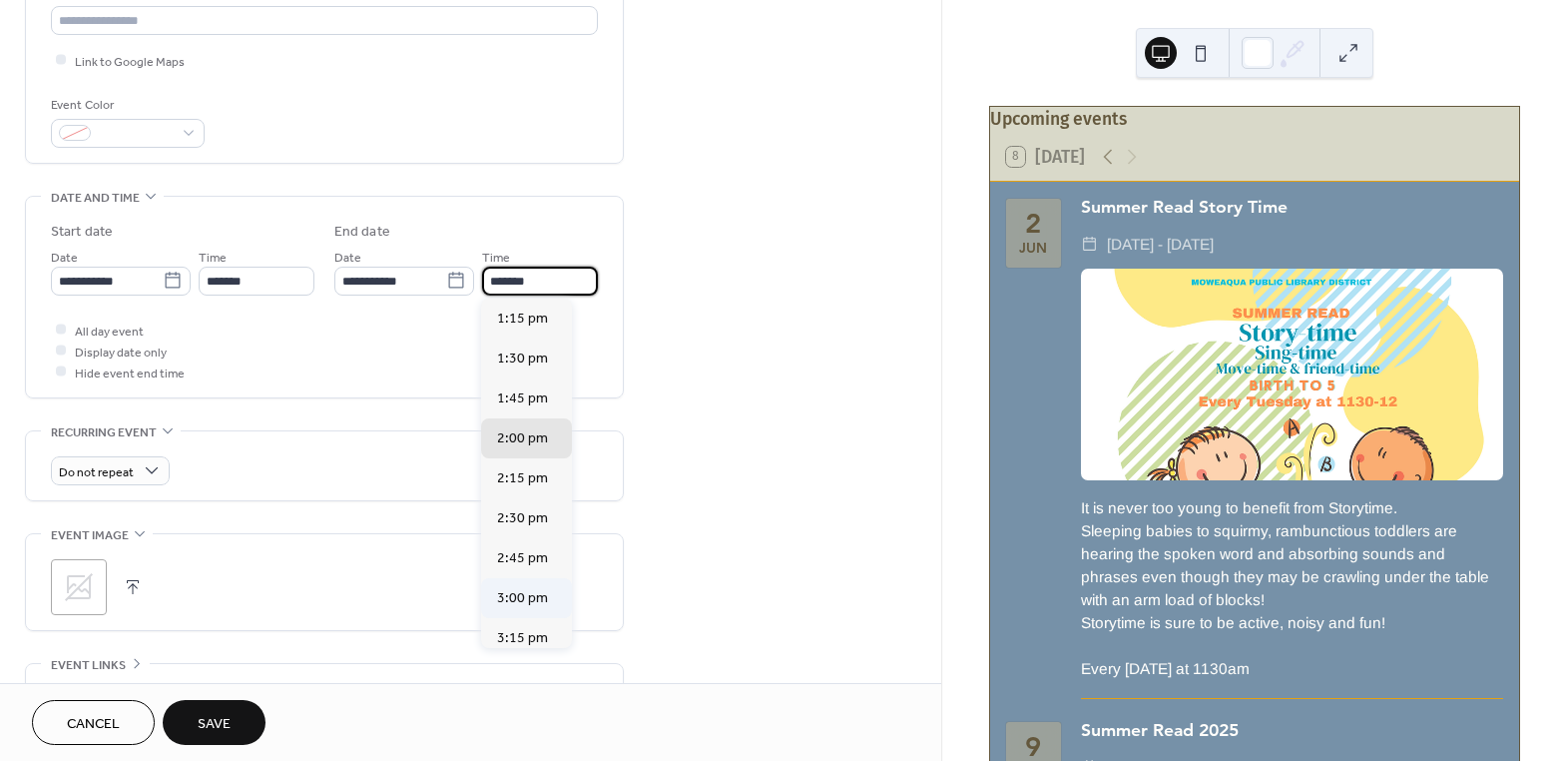 type on "*******" 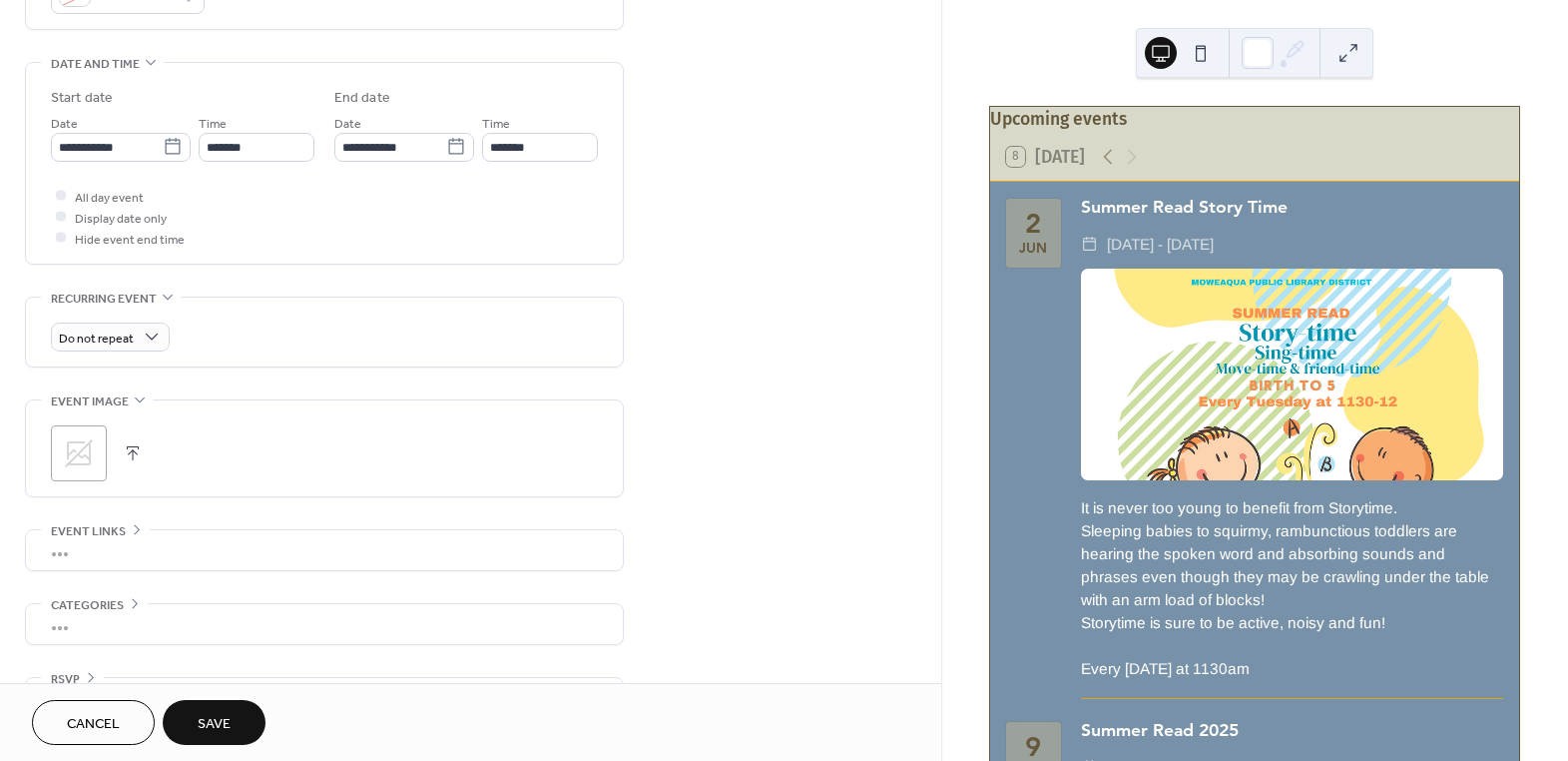 scroll, scrollTop: 635, scrollLeft: 0, axis: vertical 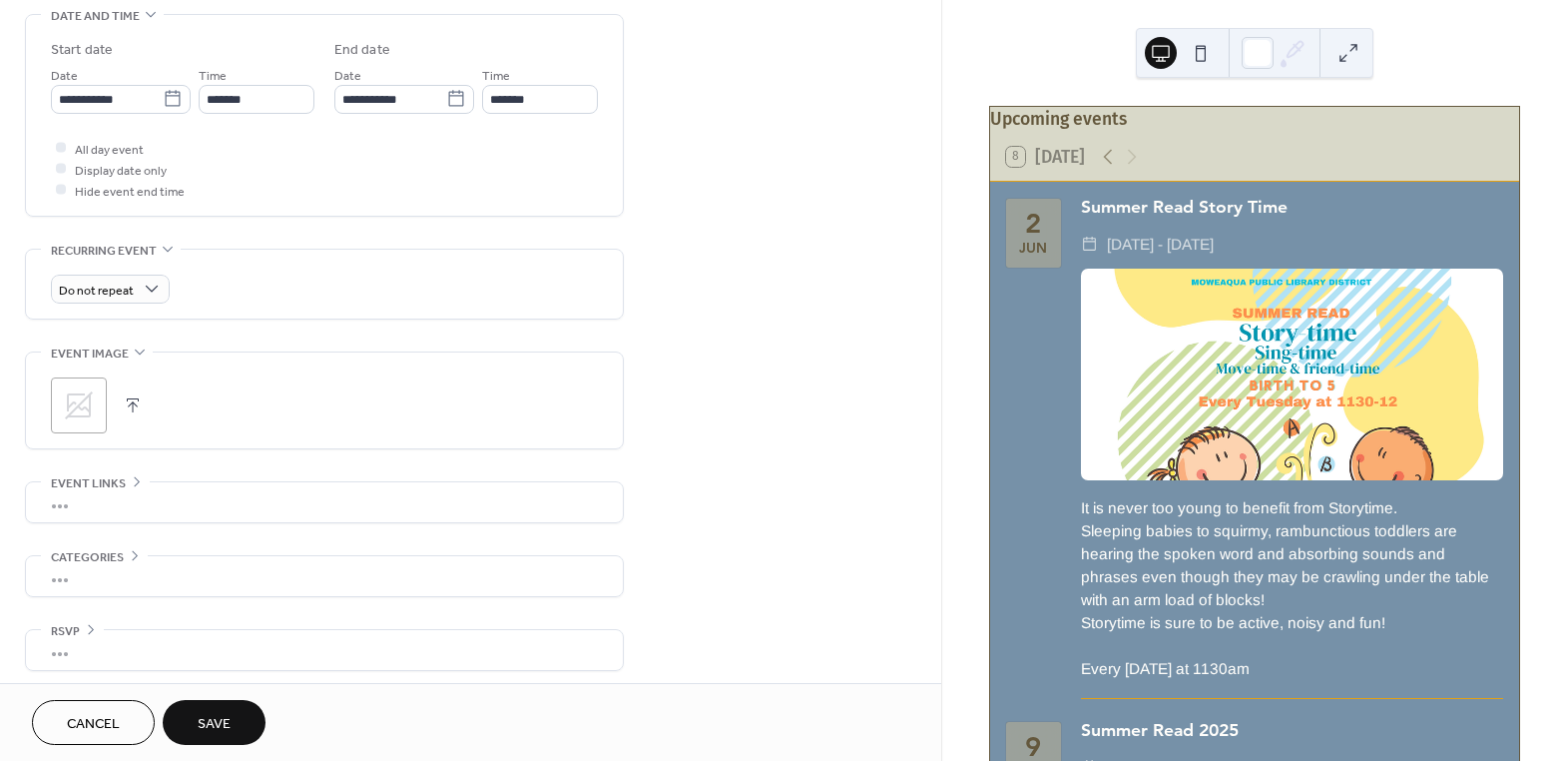 click 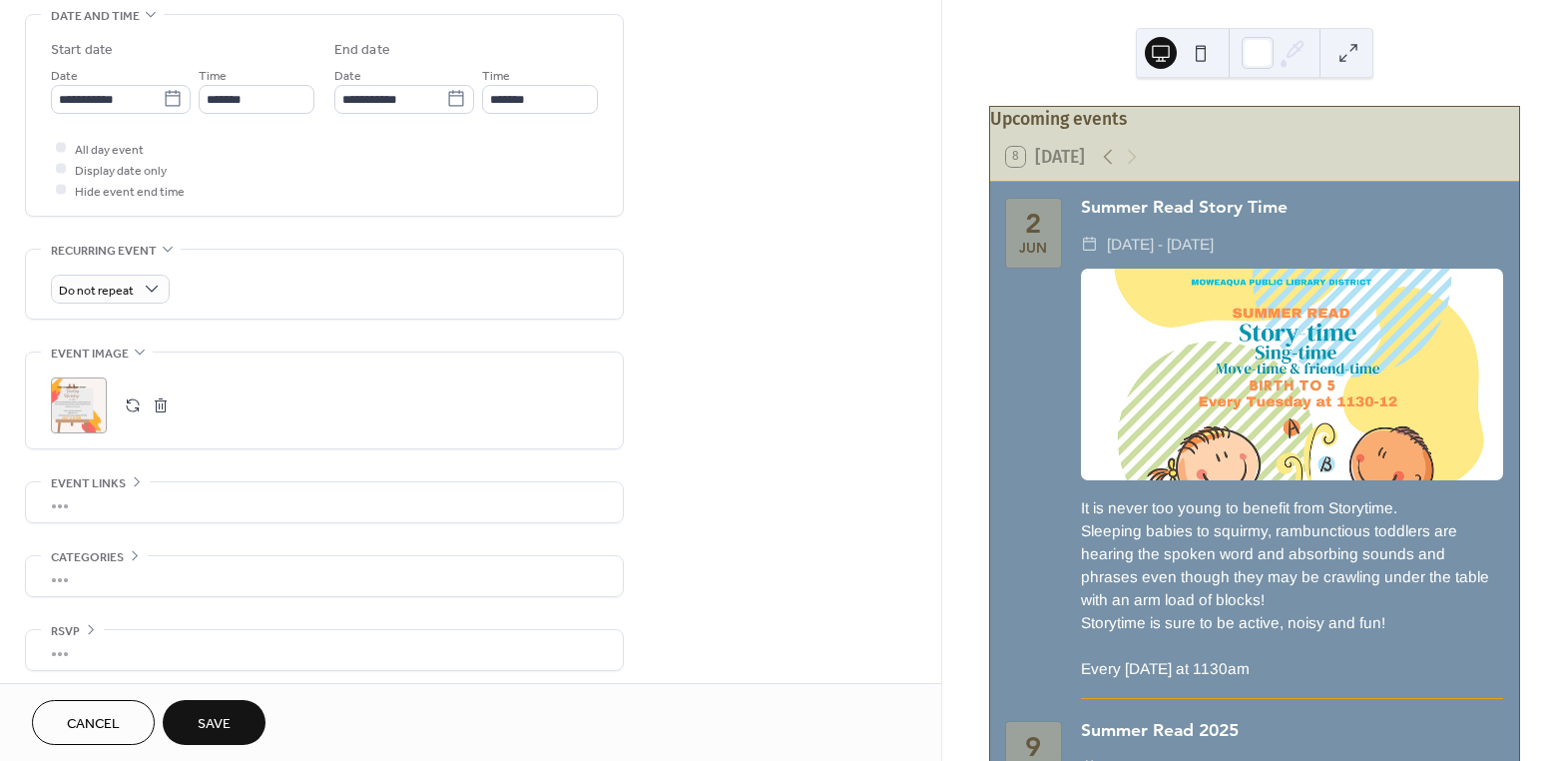 click on "Save" at bounding box center (214, 722) 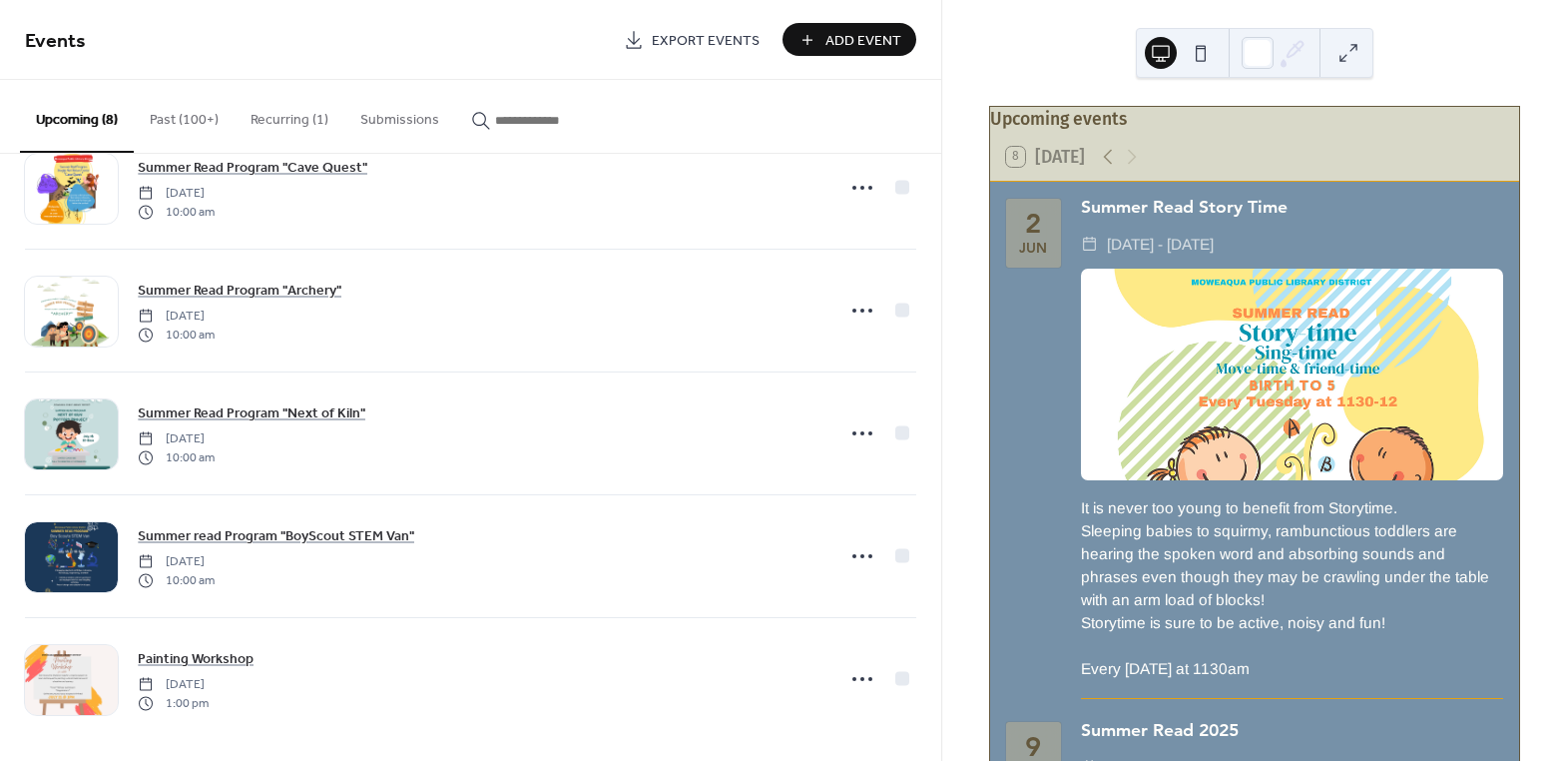 scroll, scrollTop: 433, scrollLeft: 0, axis: vertical 